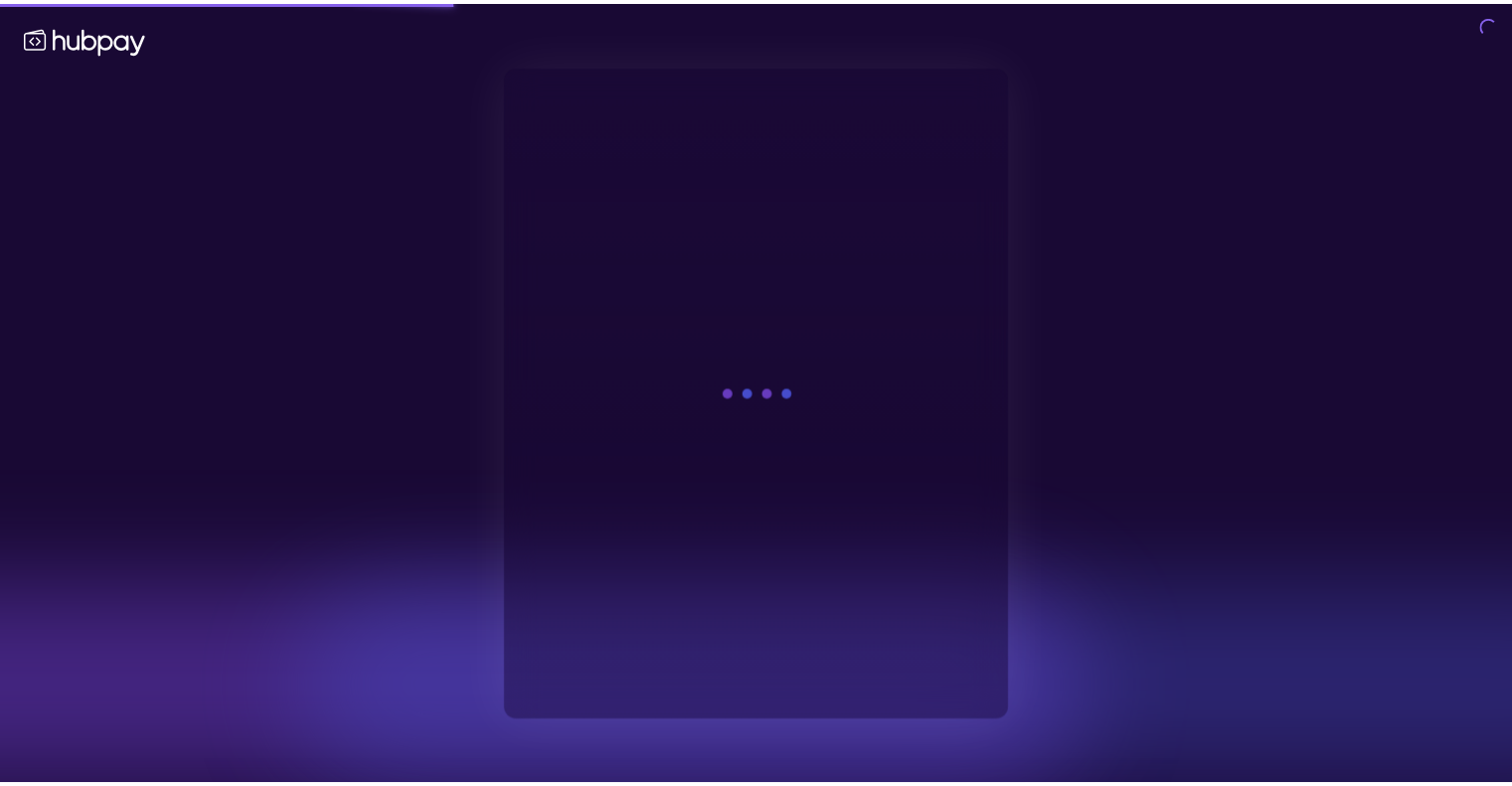 scroll, scrollTop: 0, scrollLeft: 0, axis: both 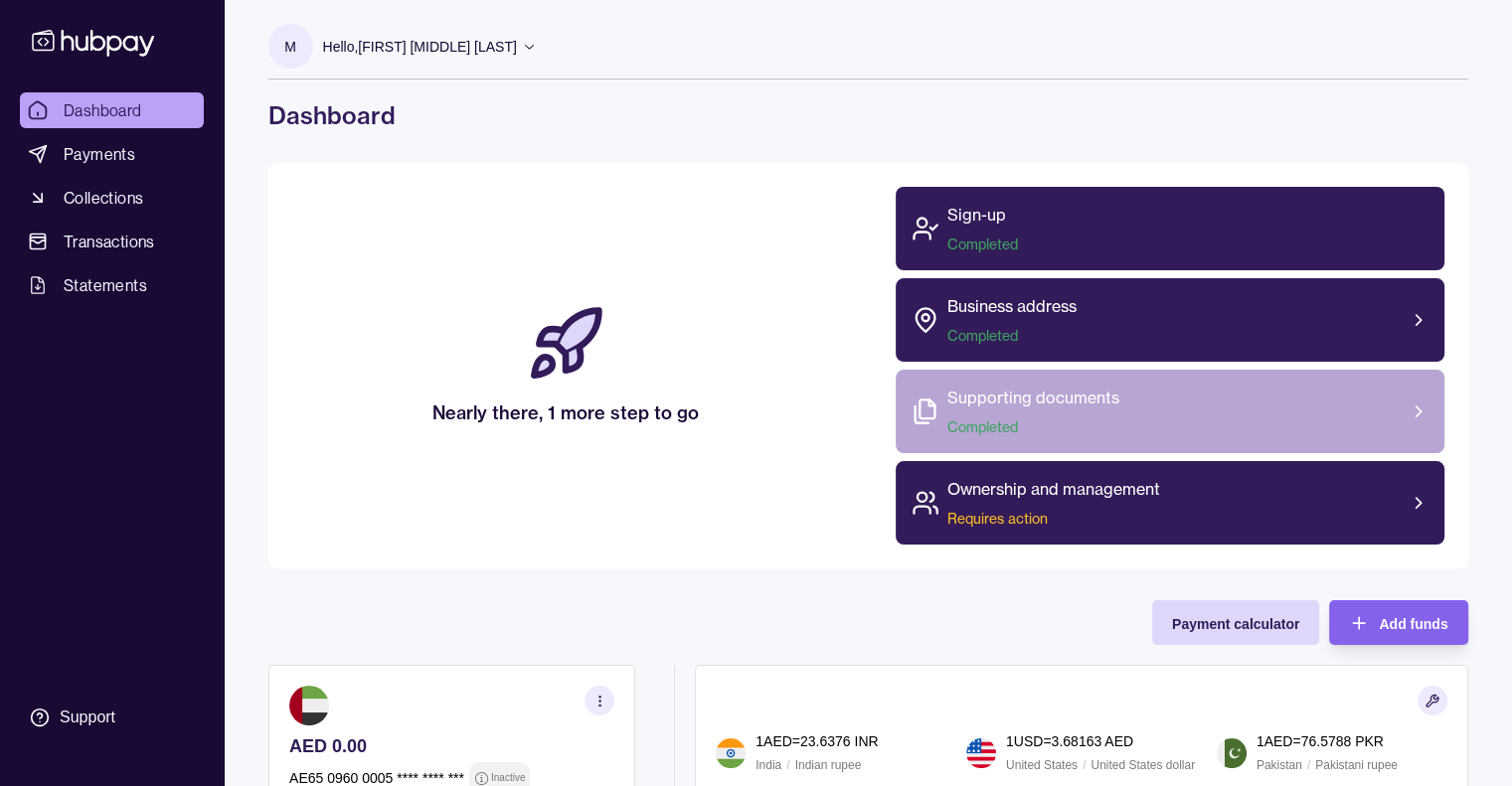 click on "Supporting documents Completed" at bounding box center (1170, 411) 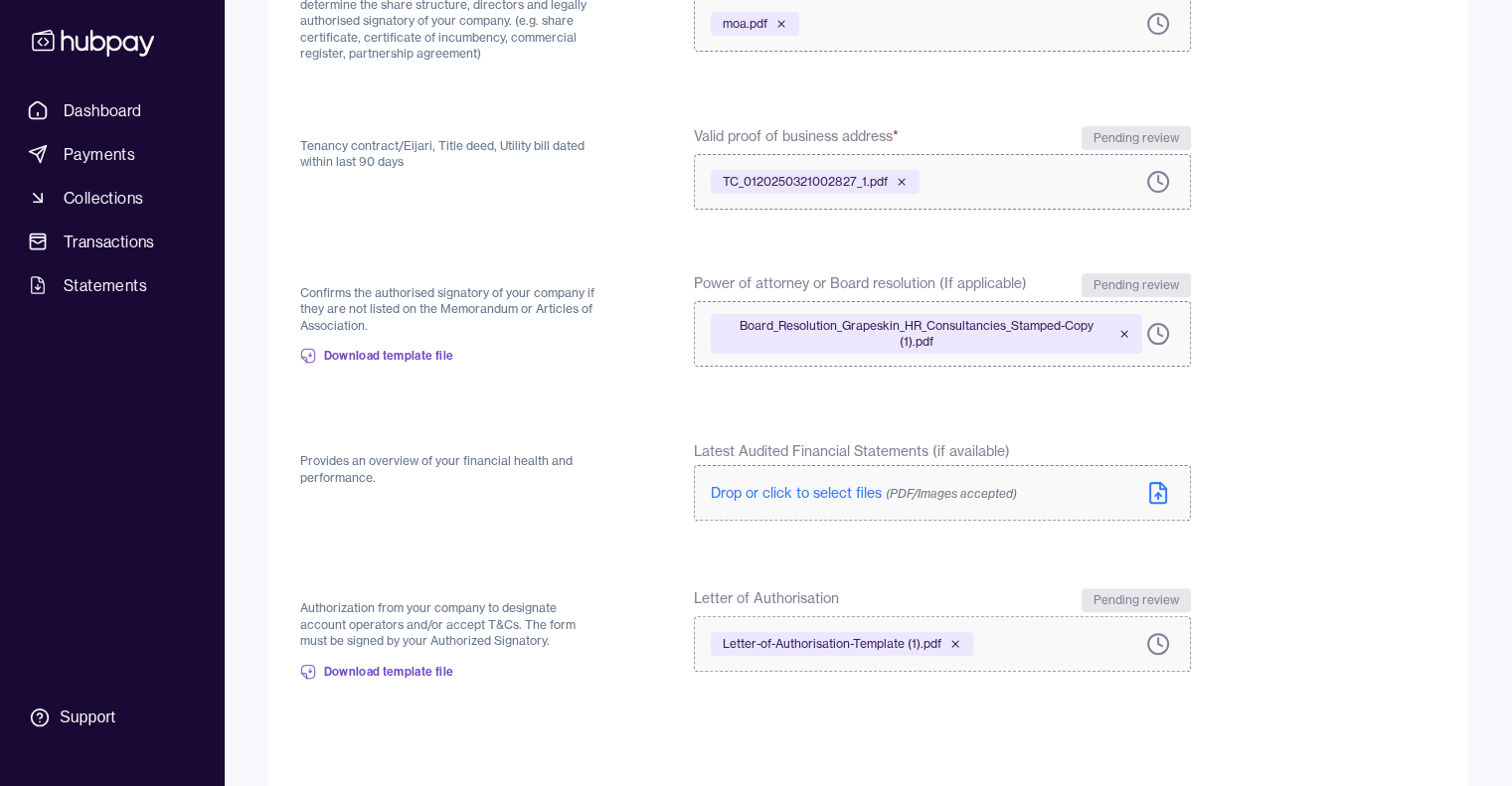 scroll, scrollTop: 501, scrollLeft: 0, axis: vertical 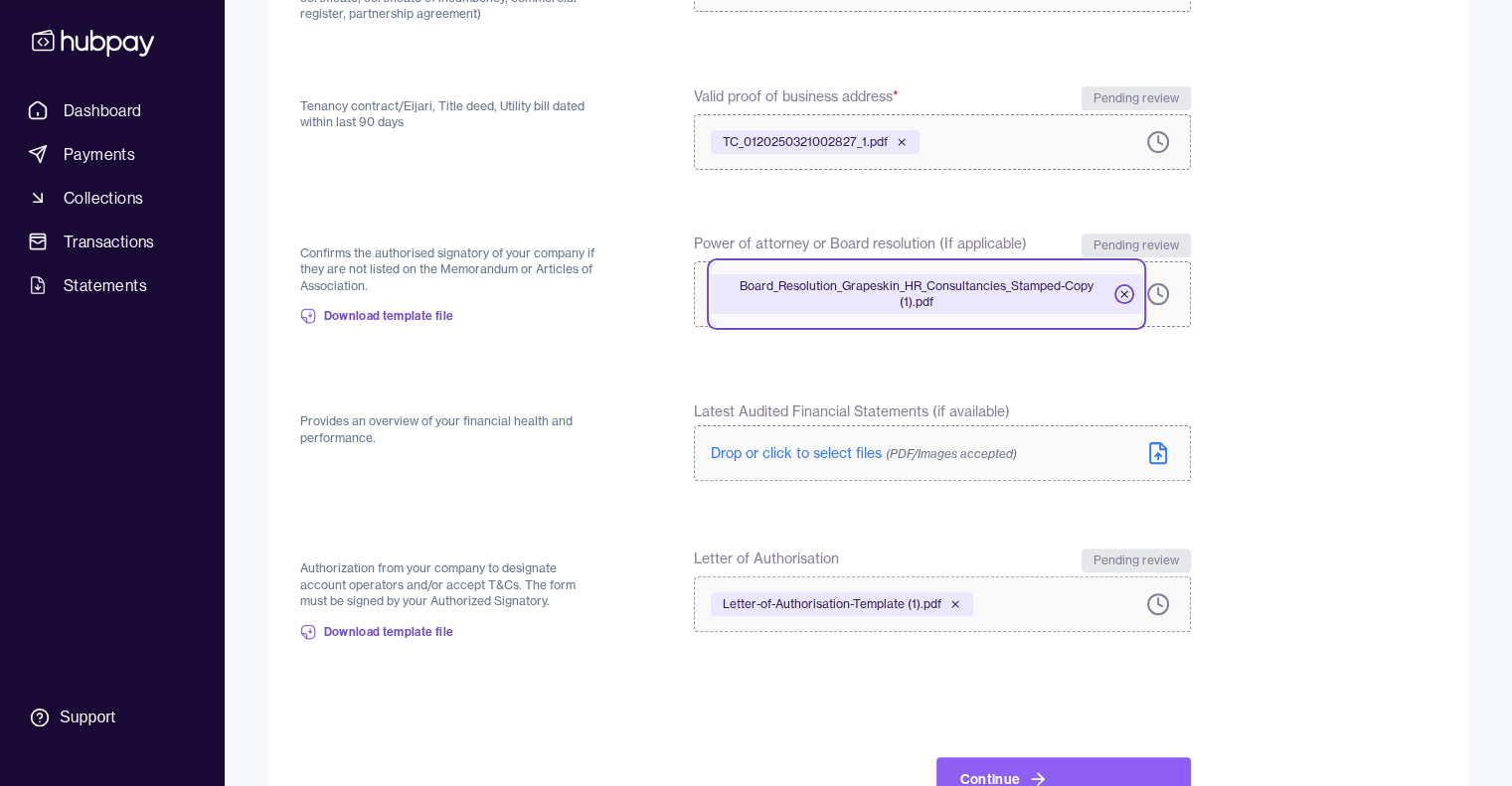 click 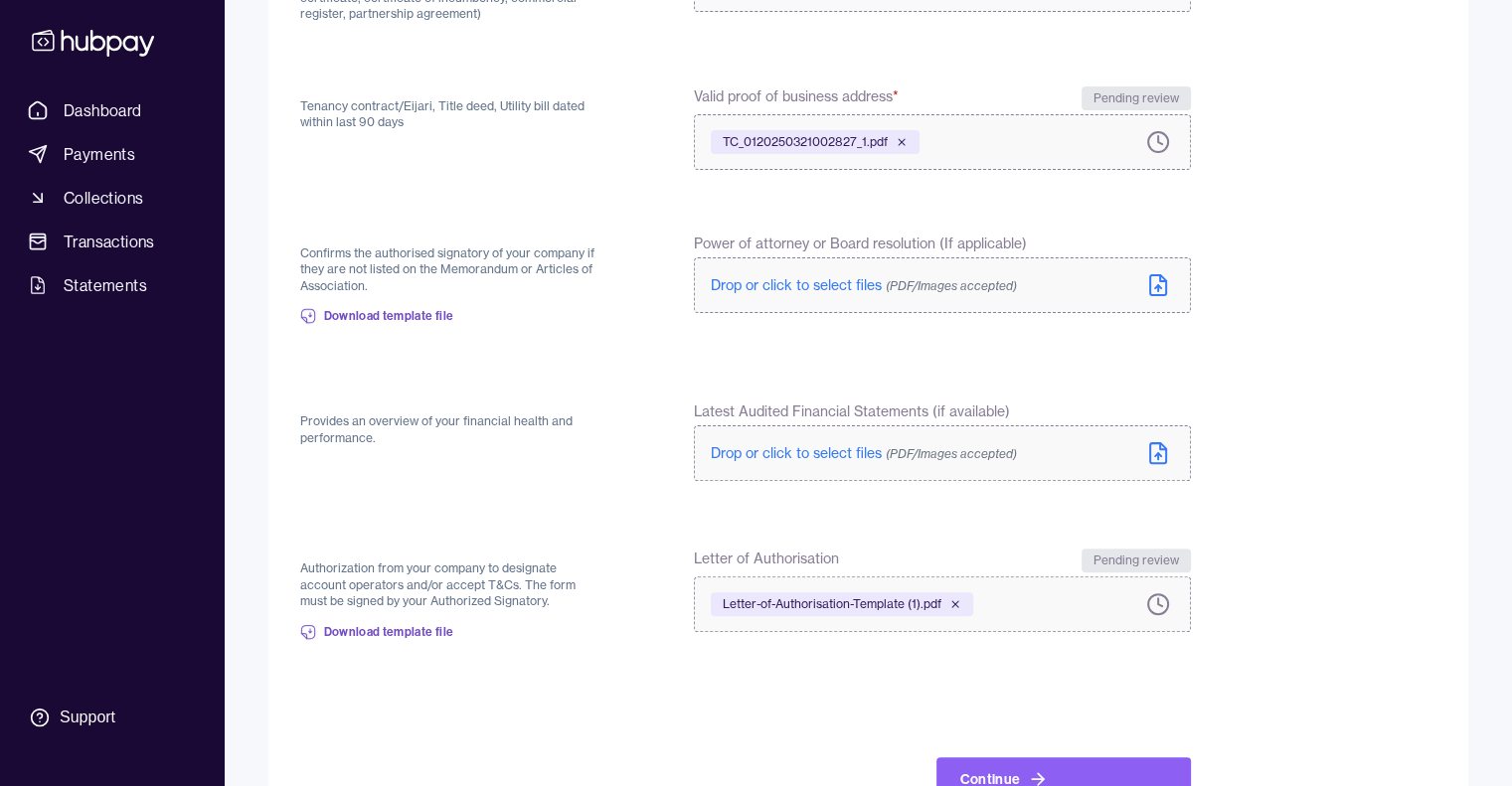 click 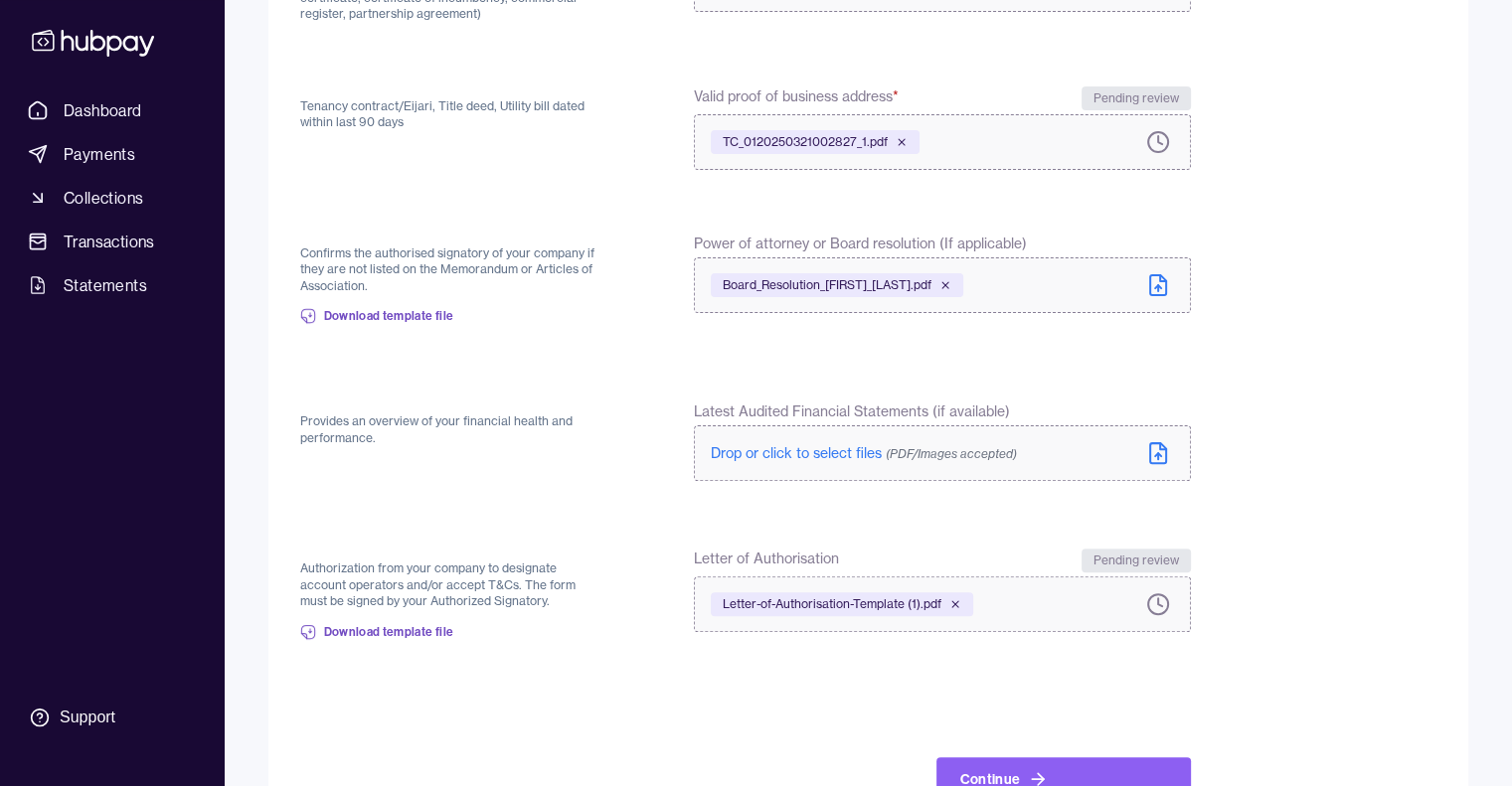 scroll, scrollTop: 566, scrollLeft: 0, axis: vertical 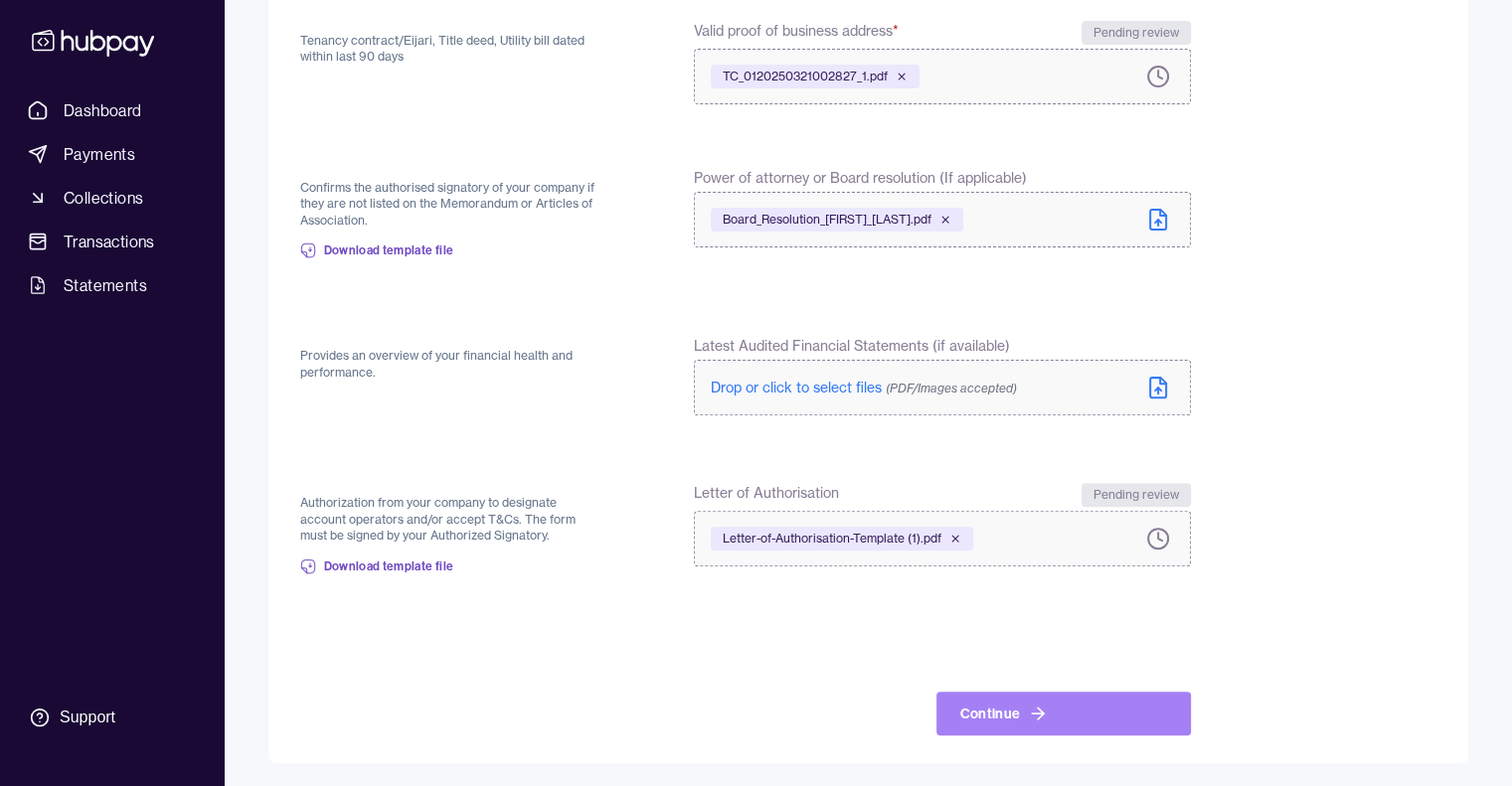 click 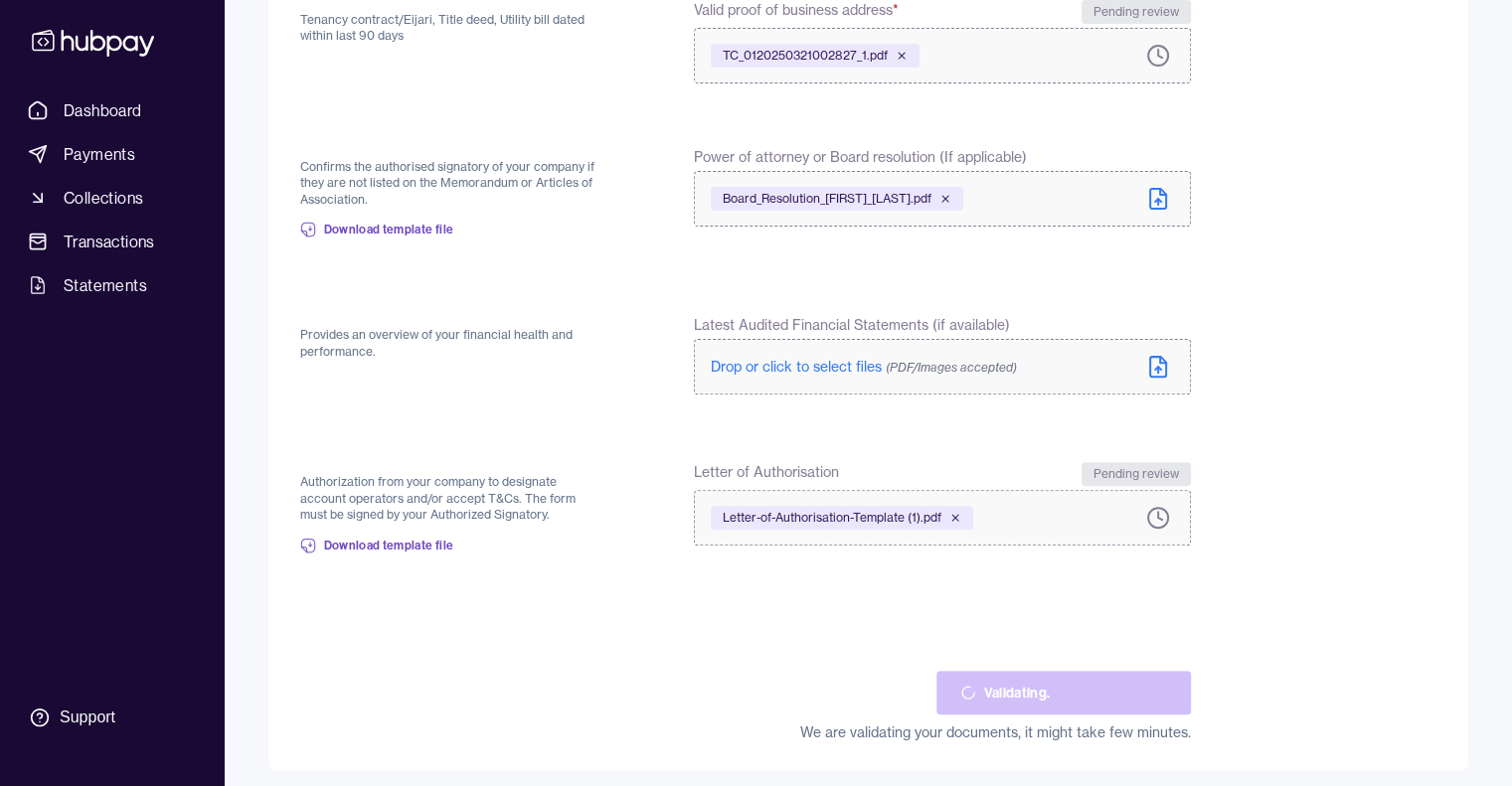 scroll, scrollTop: 594, scrollLeft: 0, axis: vertical 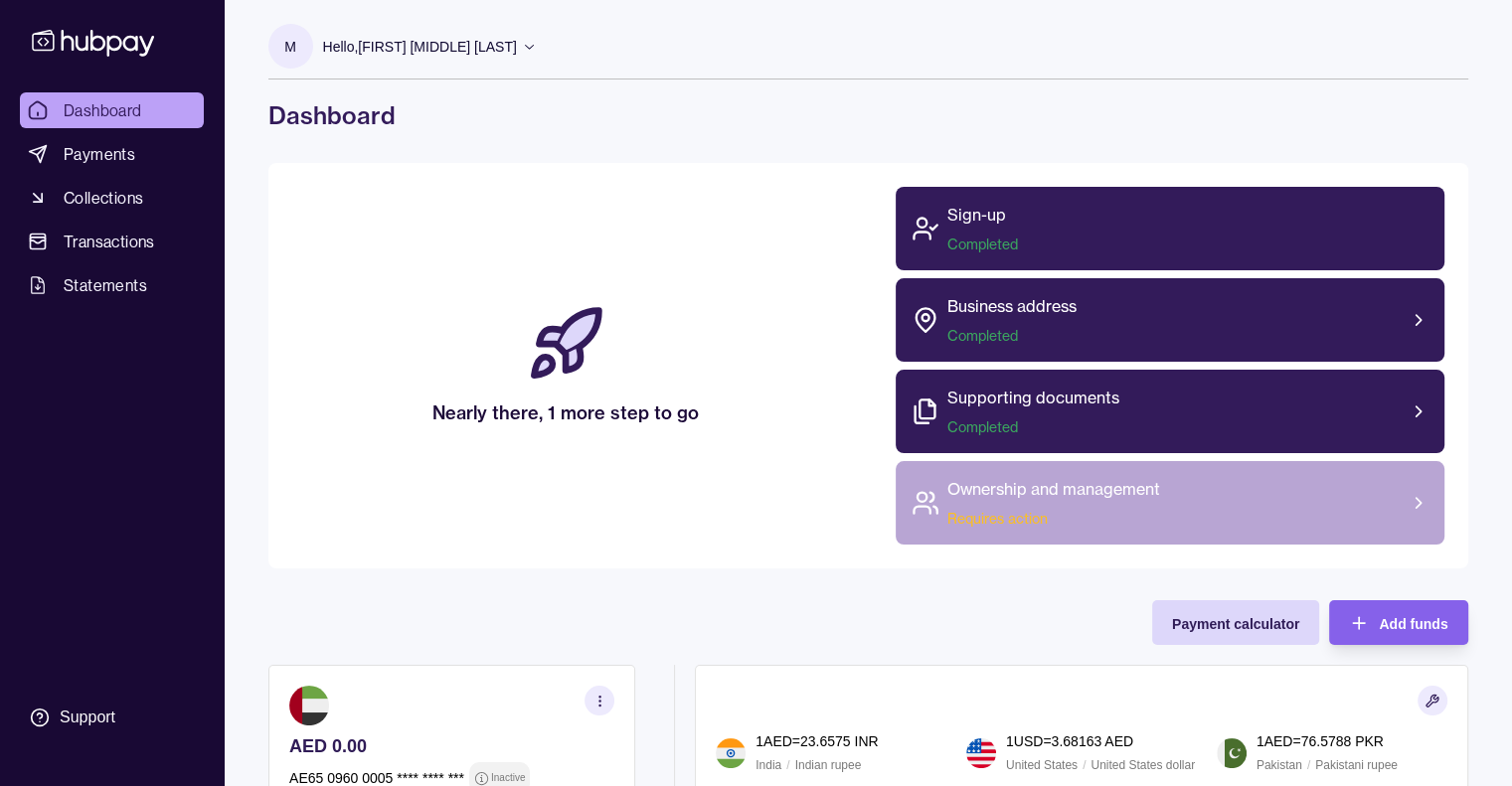click on "Ownership and management Requires action" at bounding box center [1170, 503] 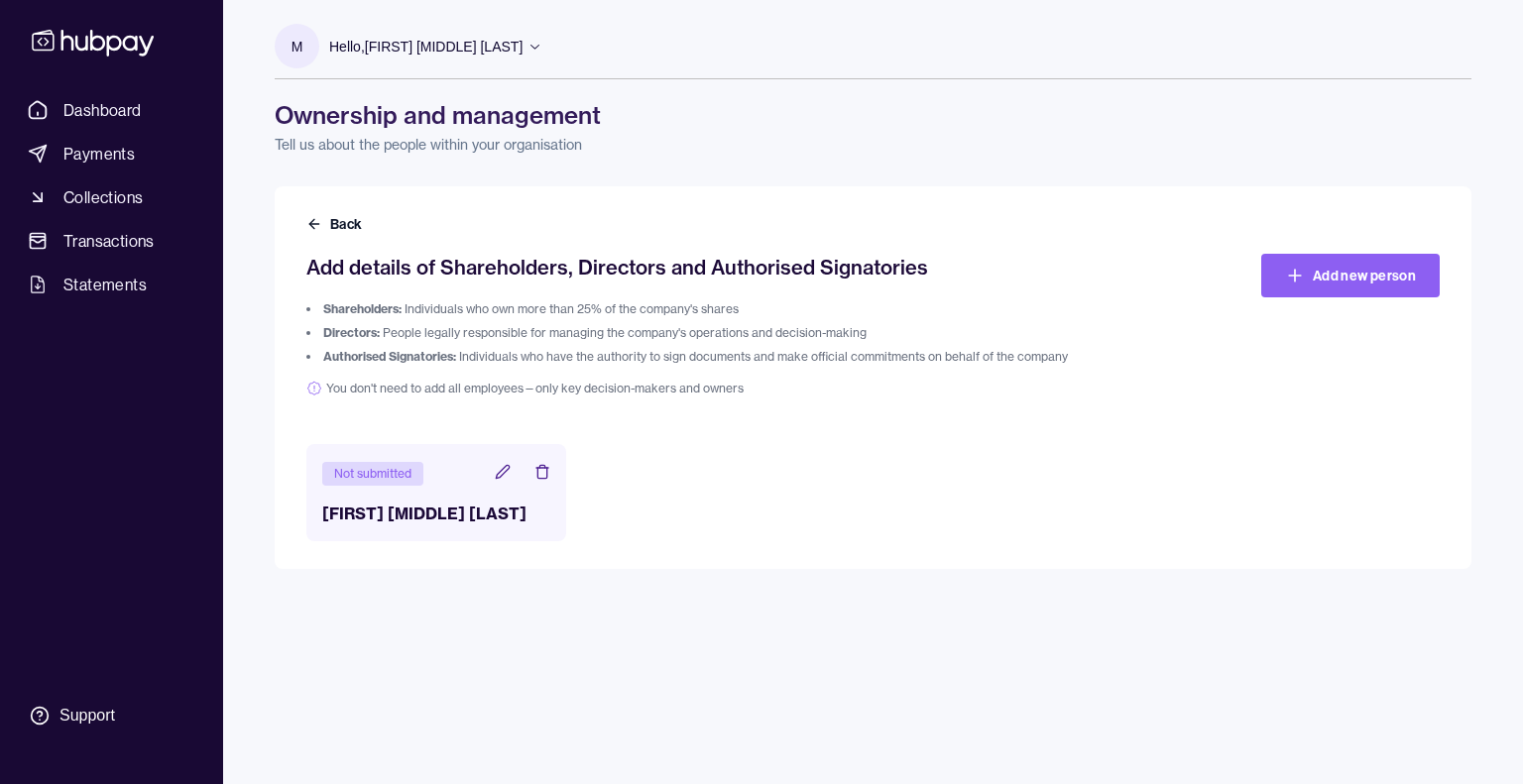 click 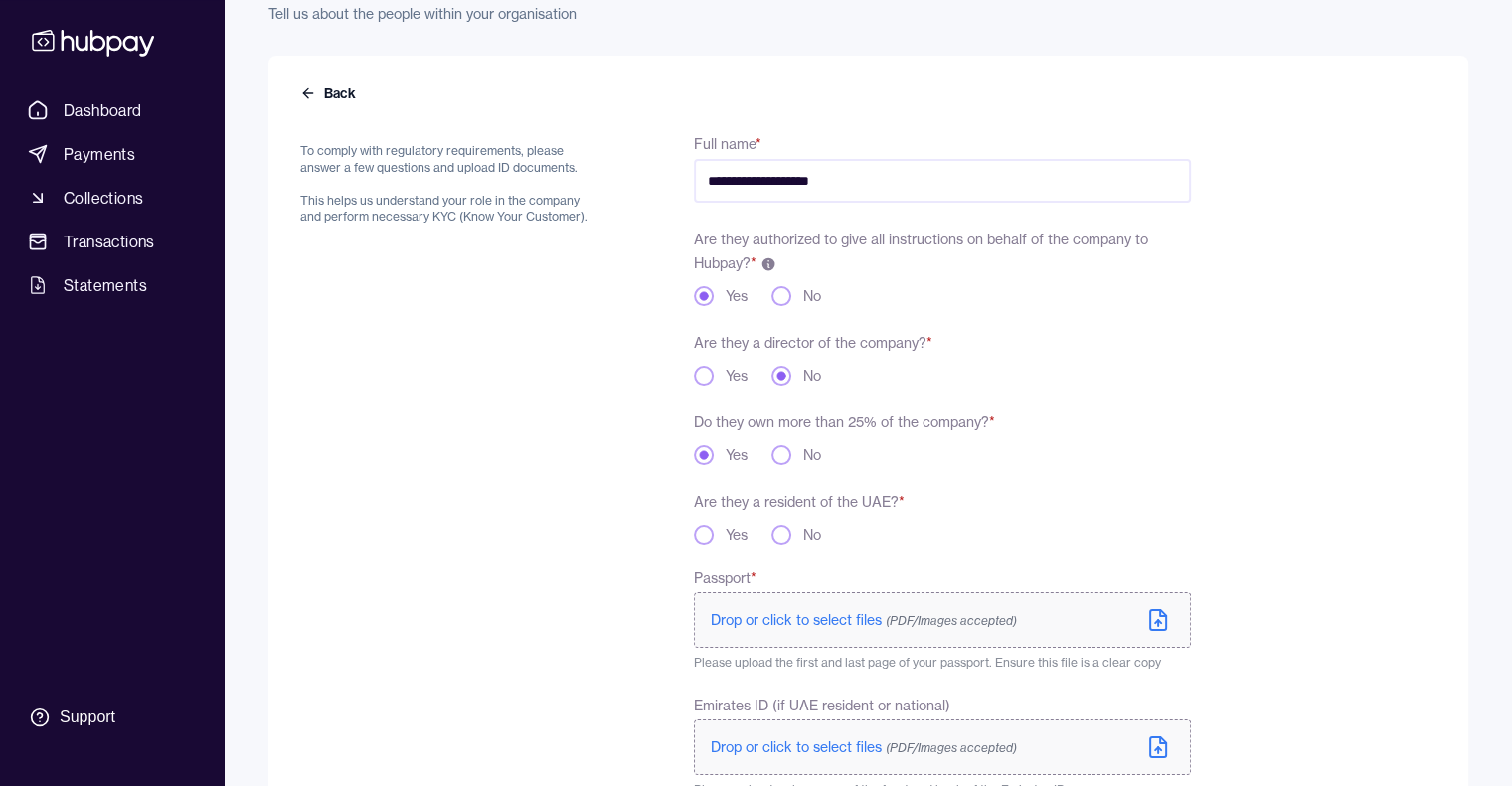 scroll, scrollTop: 131, scrollLeft: 0, axis: vertical 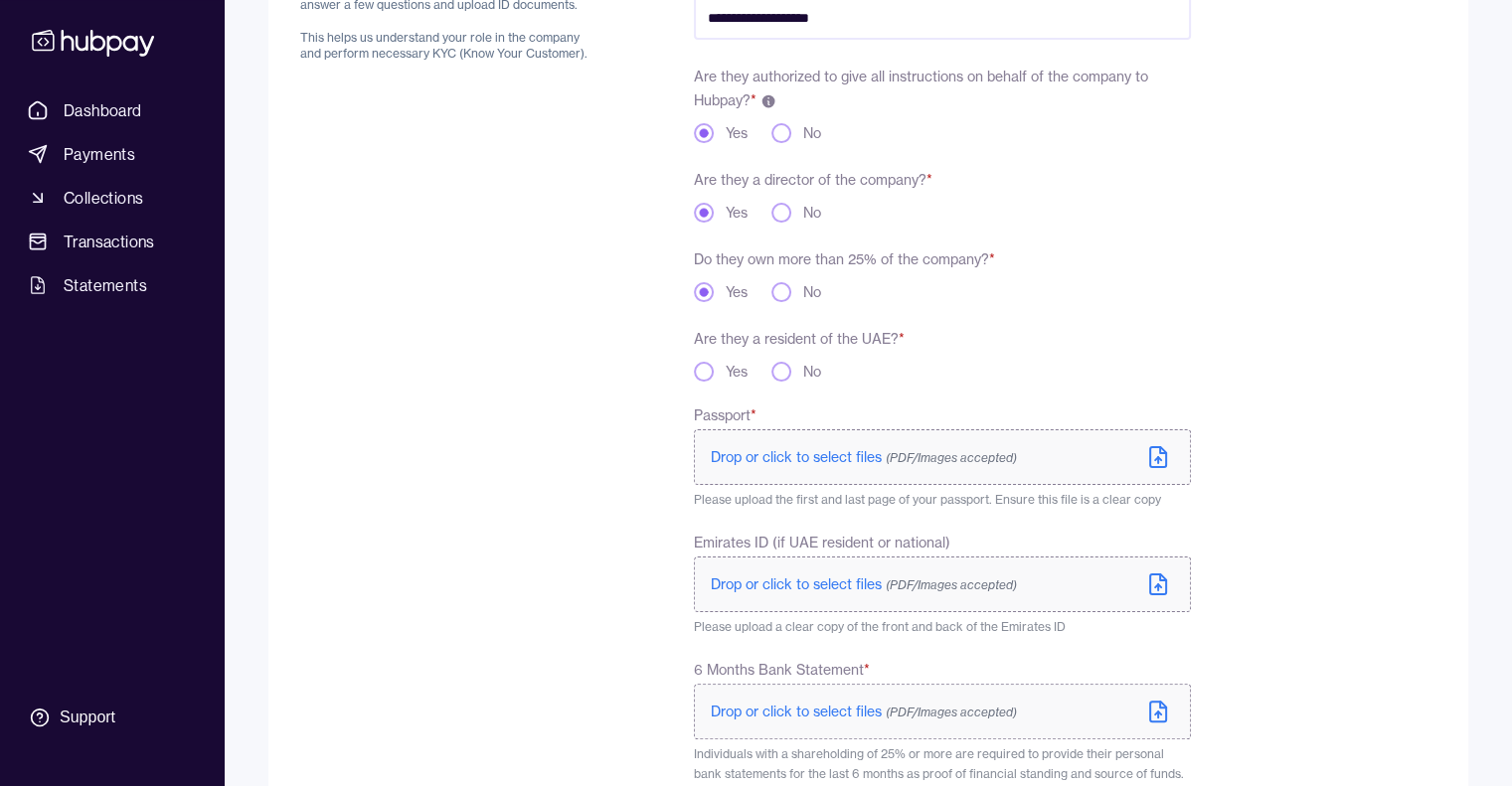 click on "Yes" at bounding box center [704, 372] 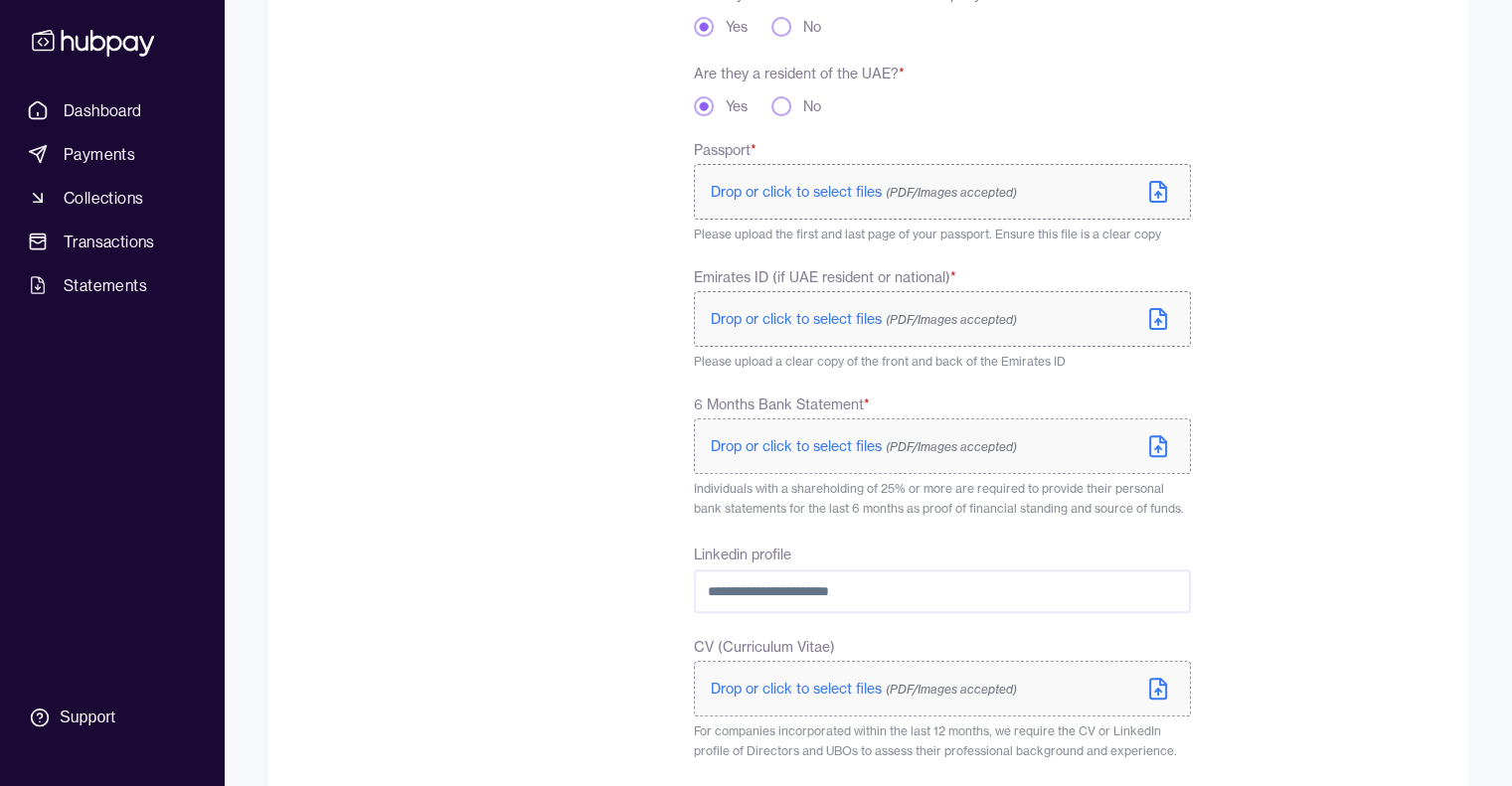 scroll, scrollTop: 432, scrollLeft: 0, axis: vertical 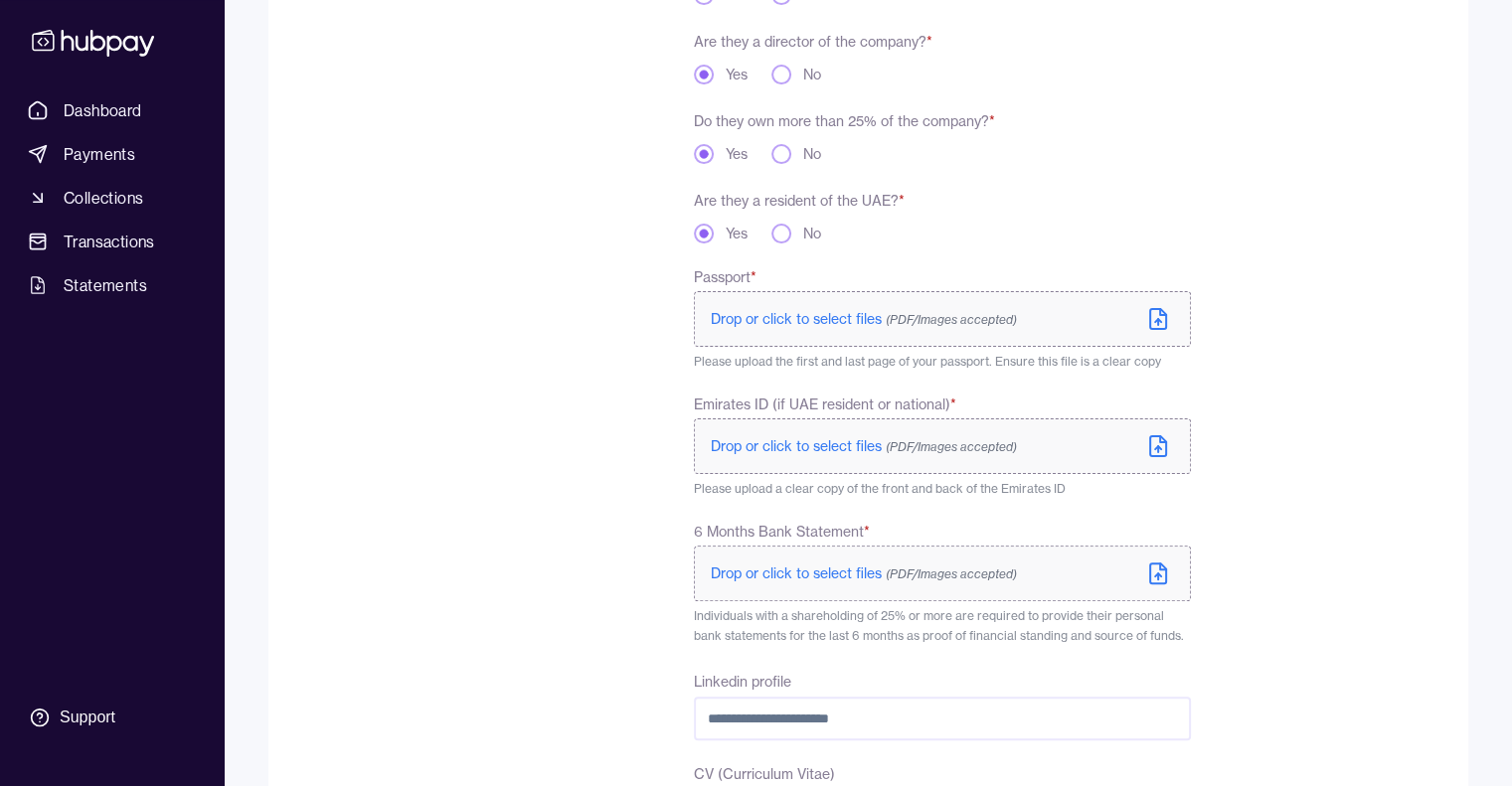 click 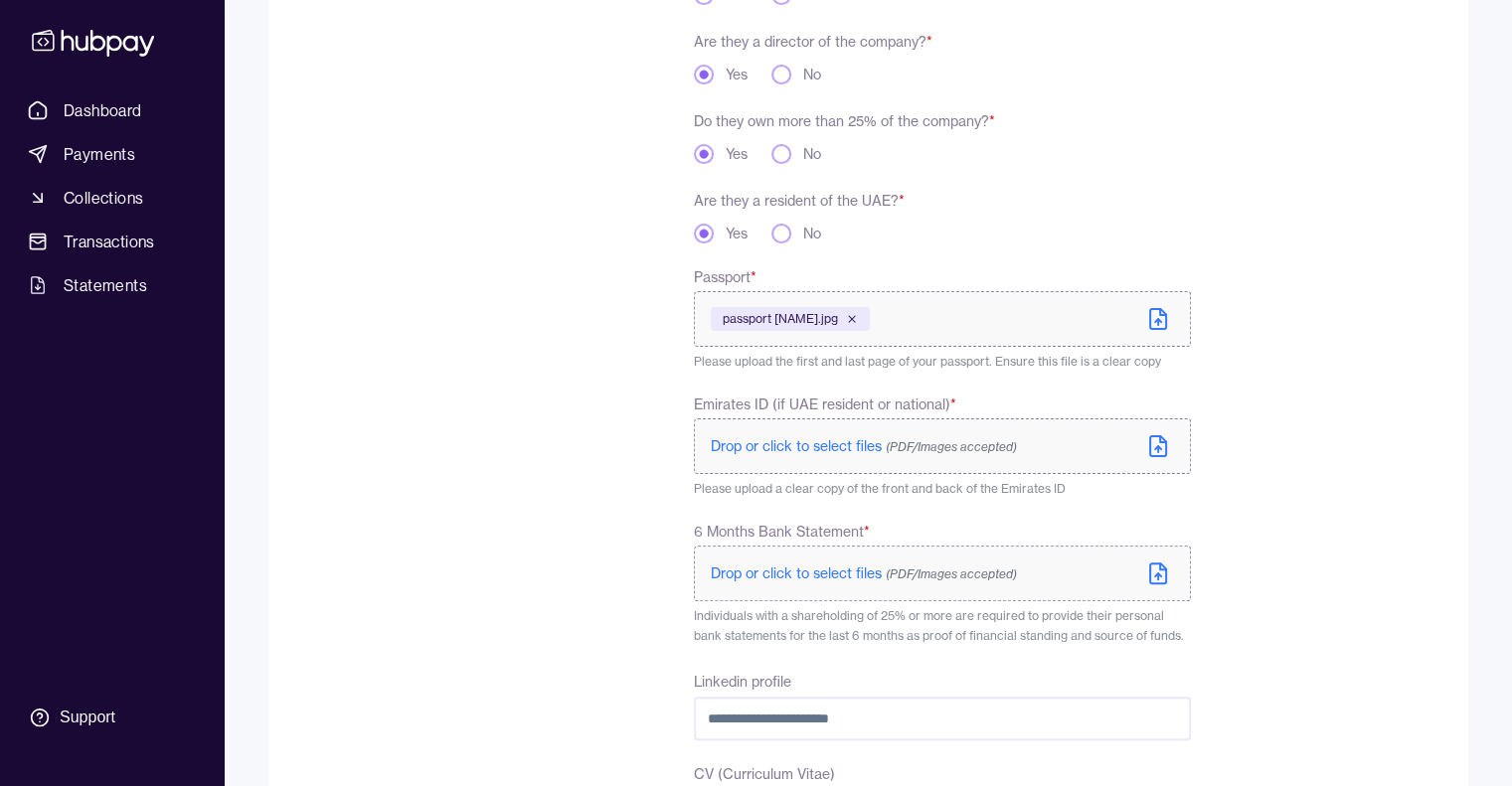 click 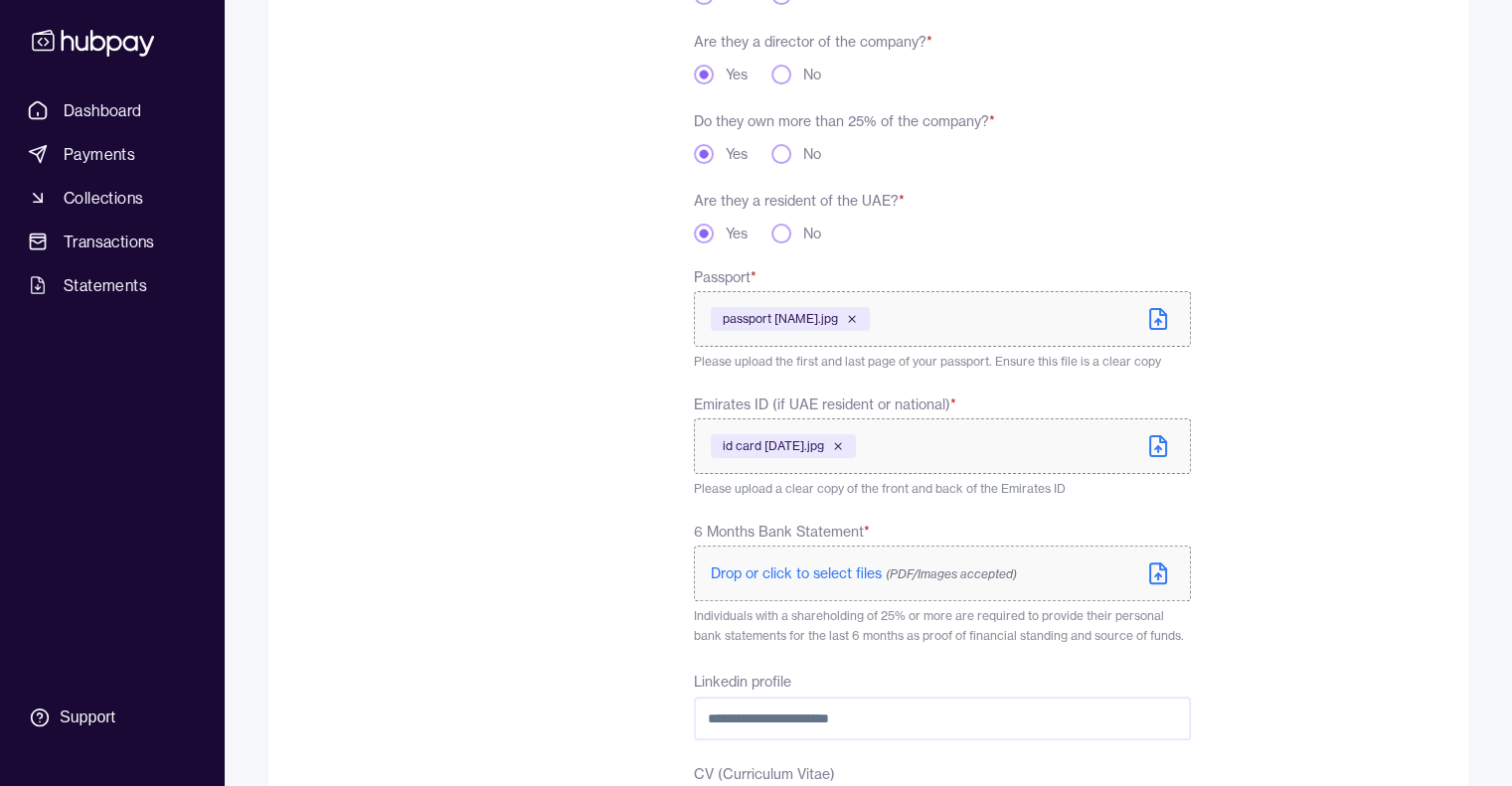 click 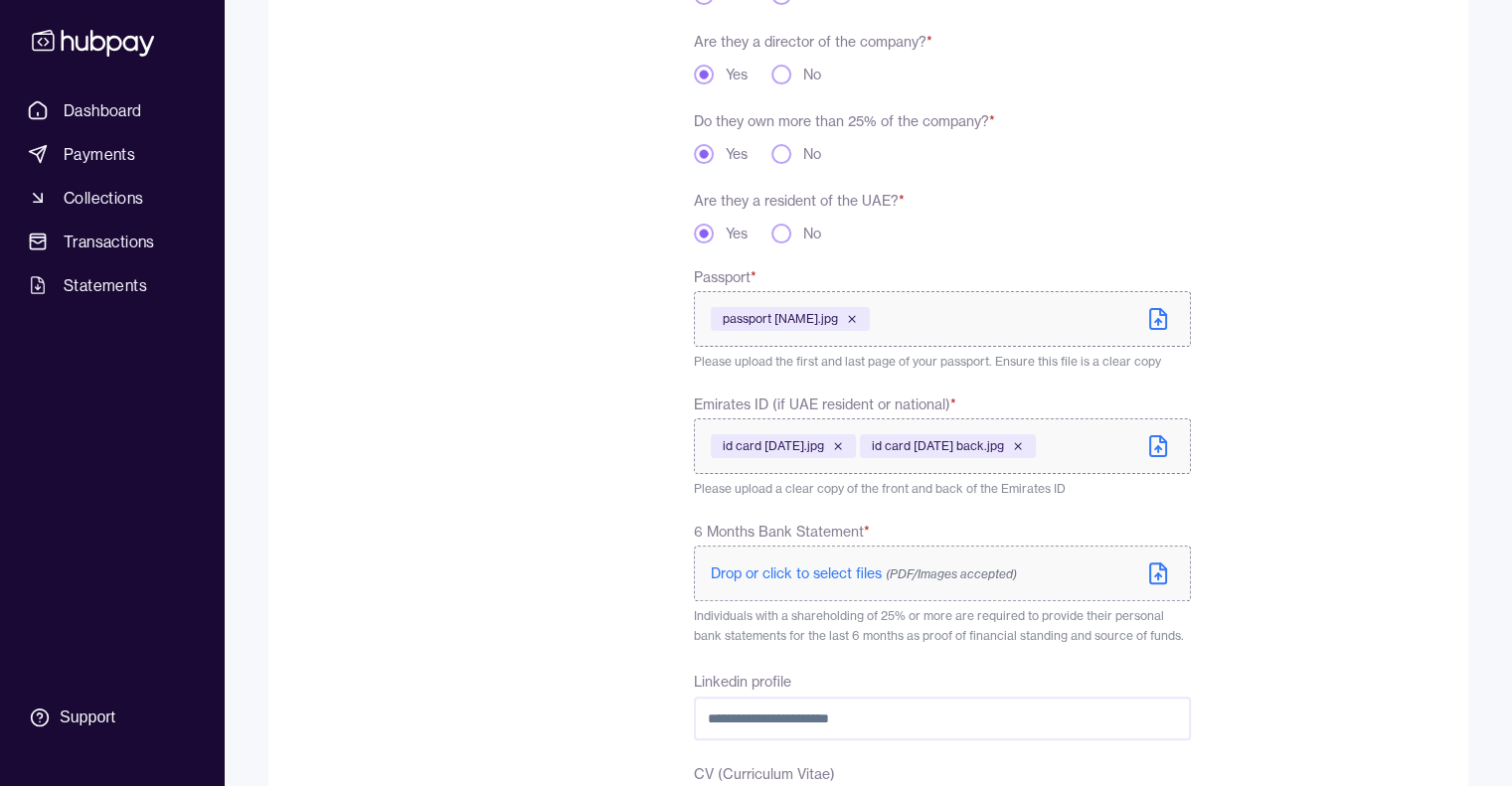click 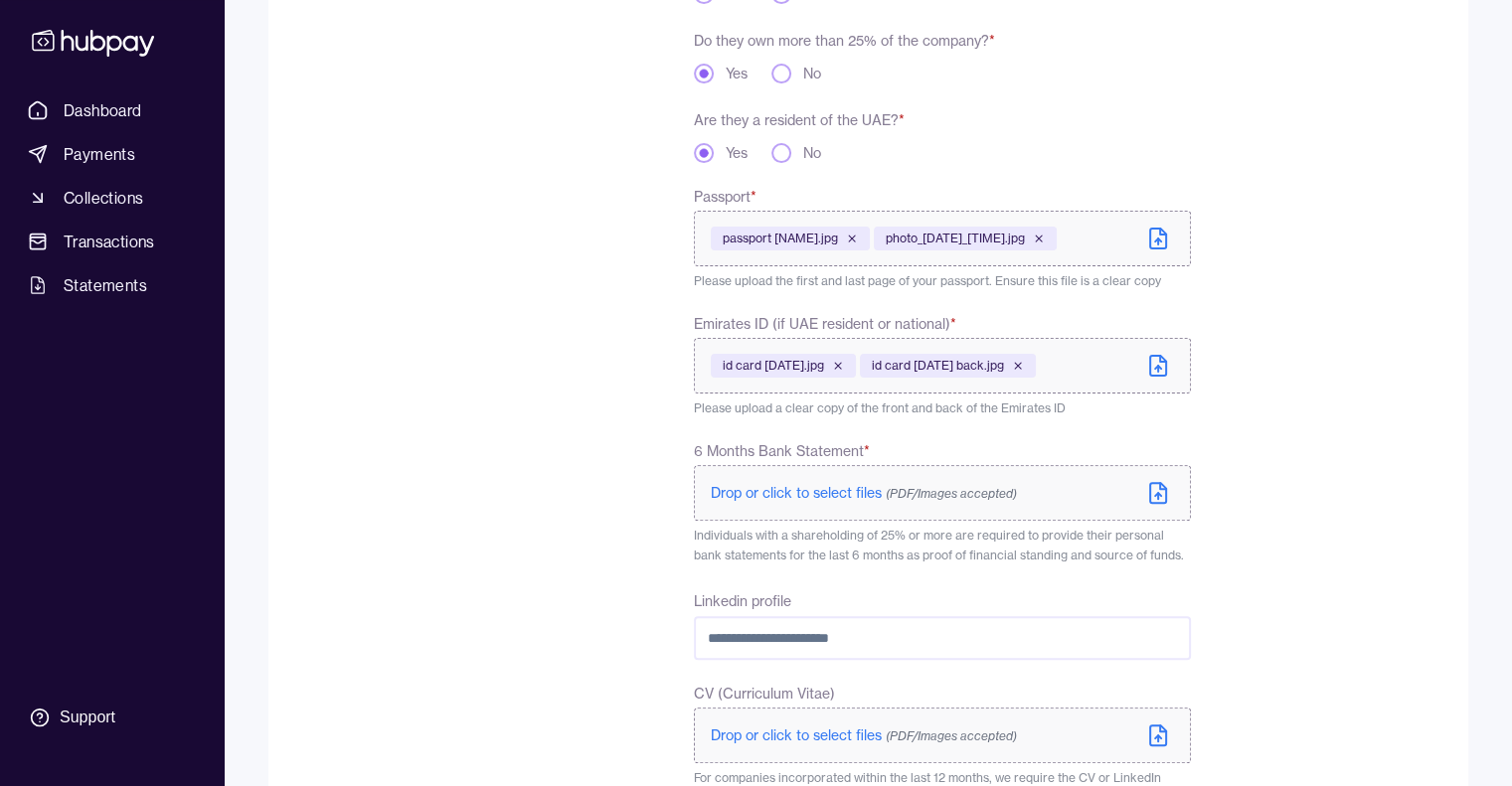 scroll, scrollTop: 624, scrollLeft: 0, axis: vertical 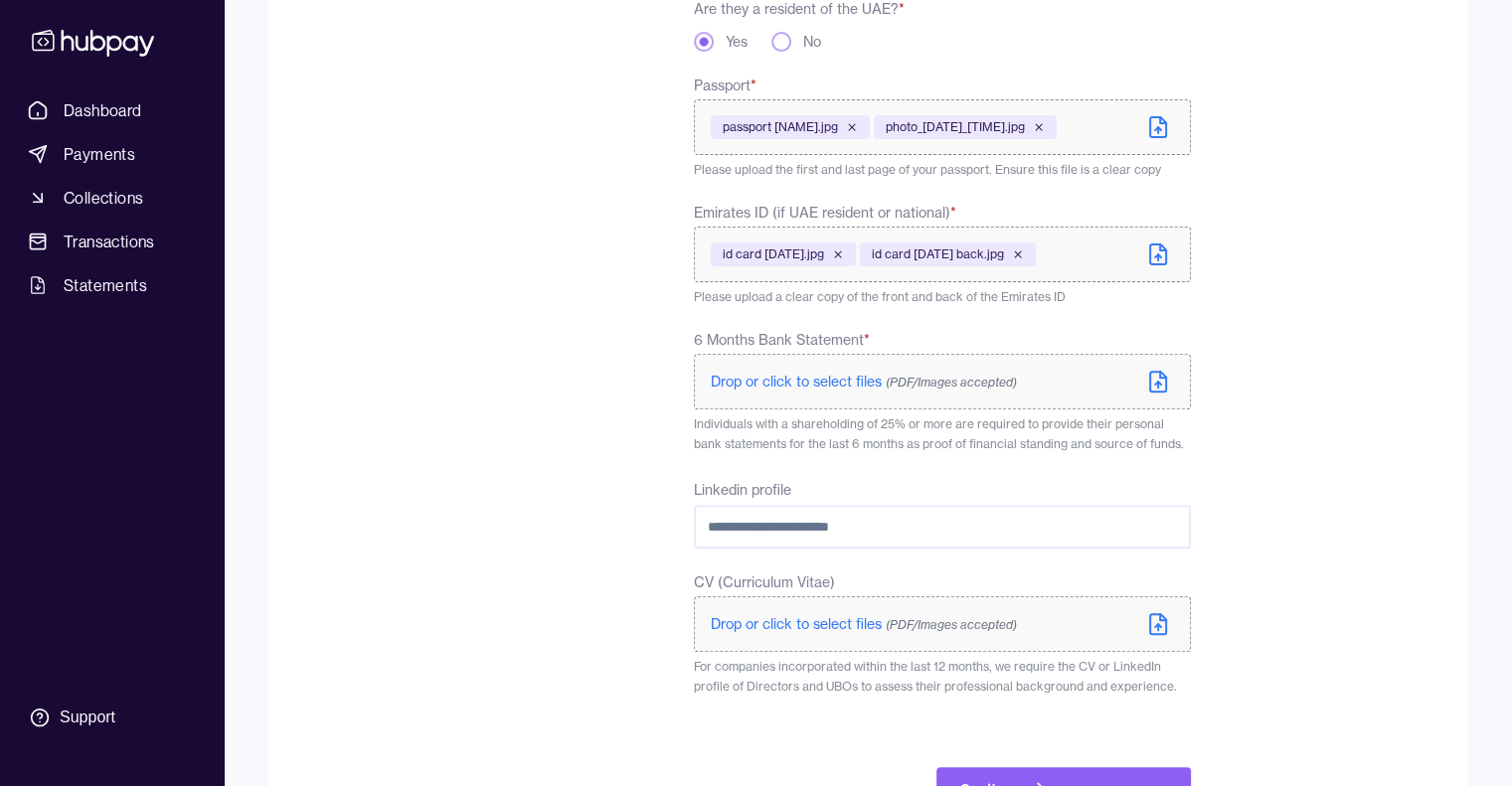 click 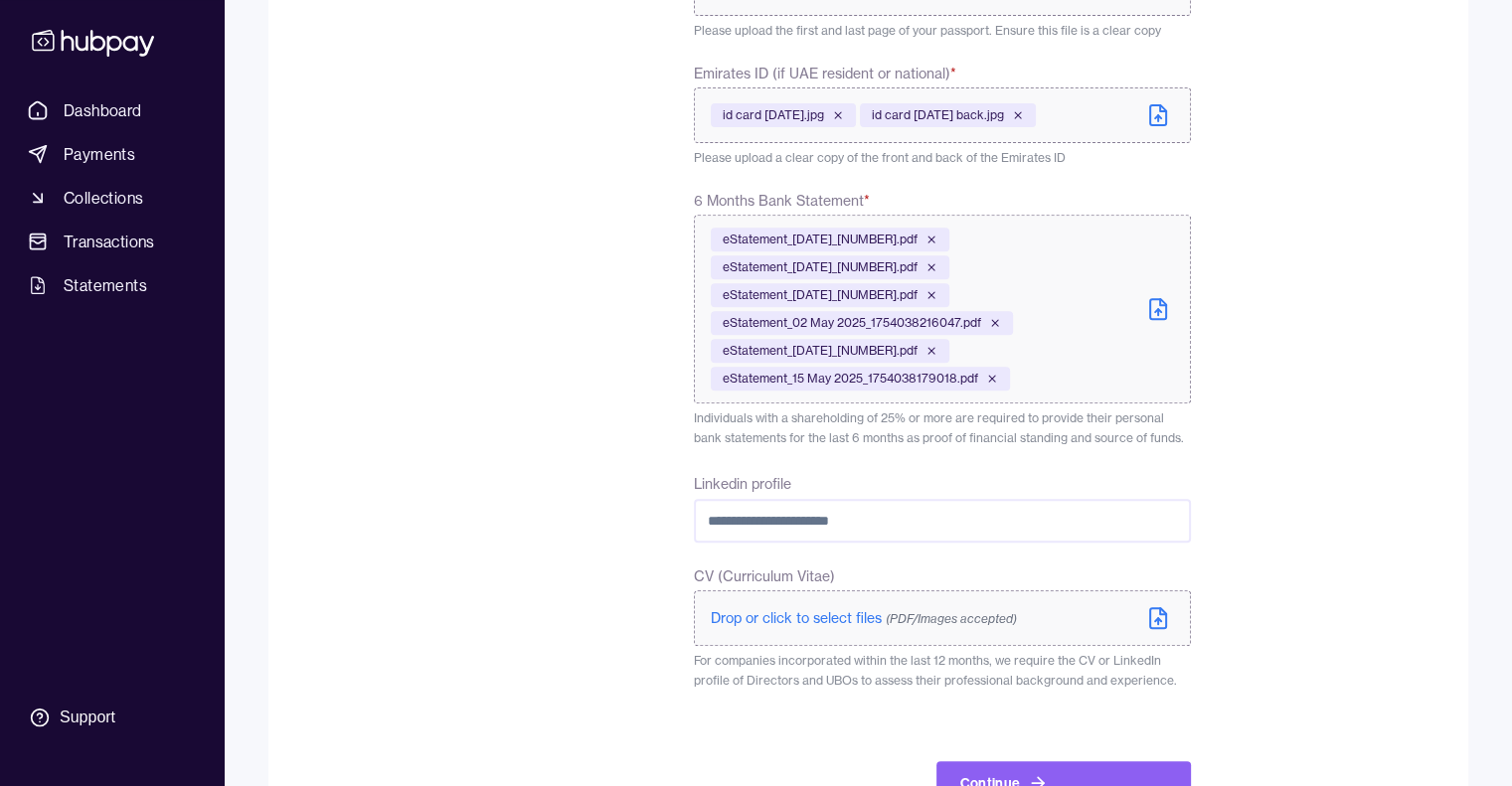 scroll, scrollTop: 834, scrollLeft: 0, axis: vertical 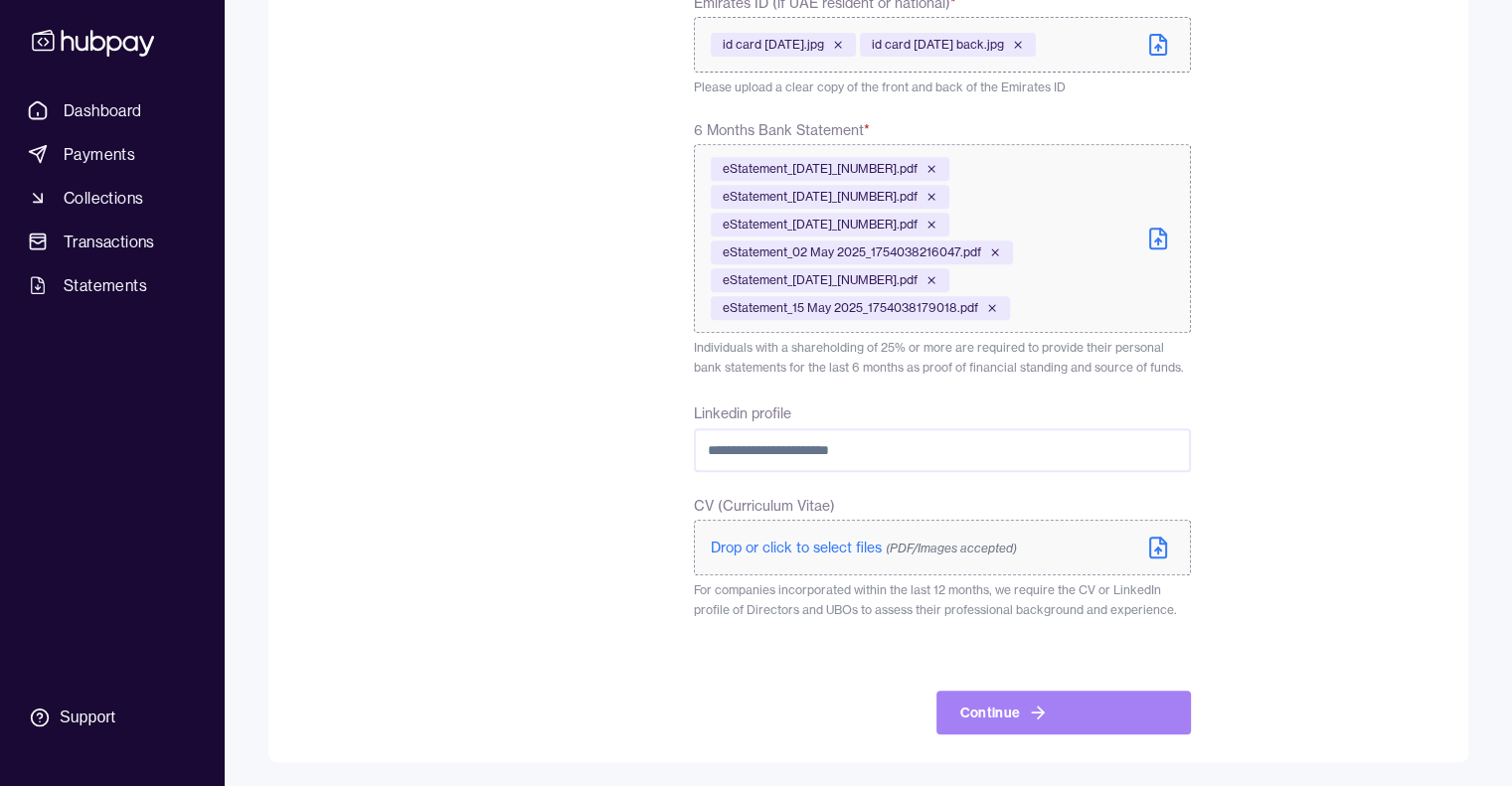 click on "Continue" at bounding box center (1064, 712) 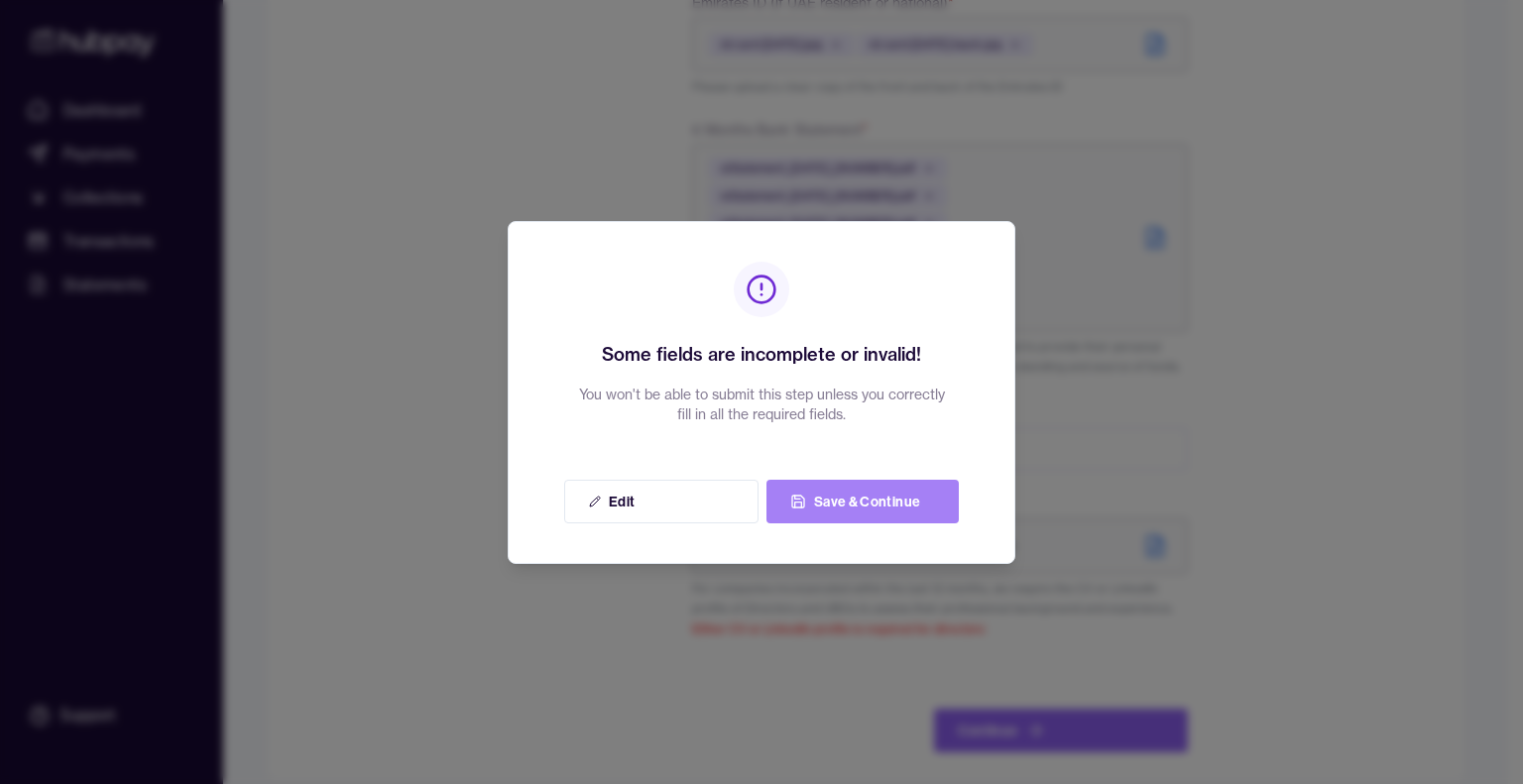 click on "Save & Continue" at bounding box center [863, 502] 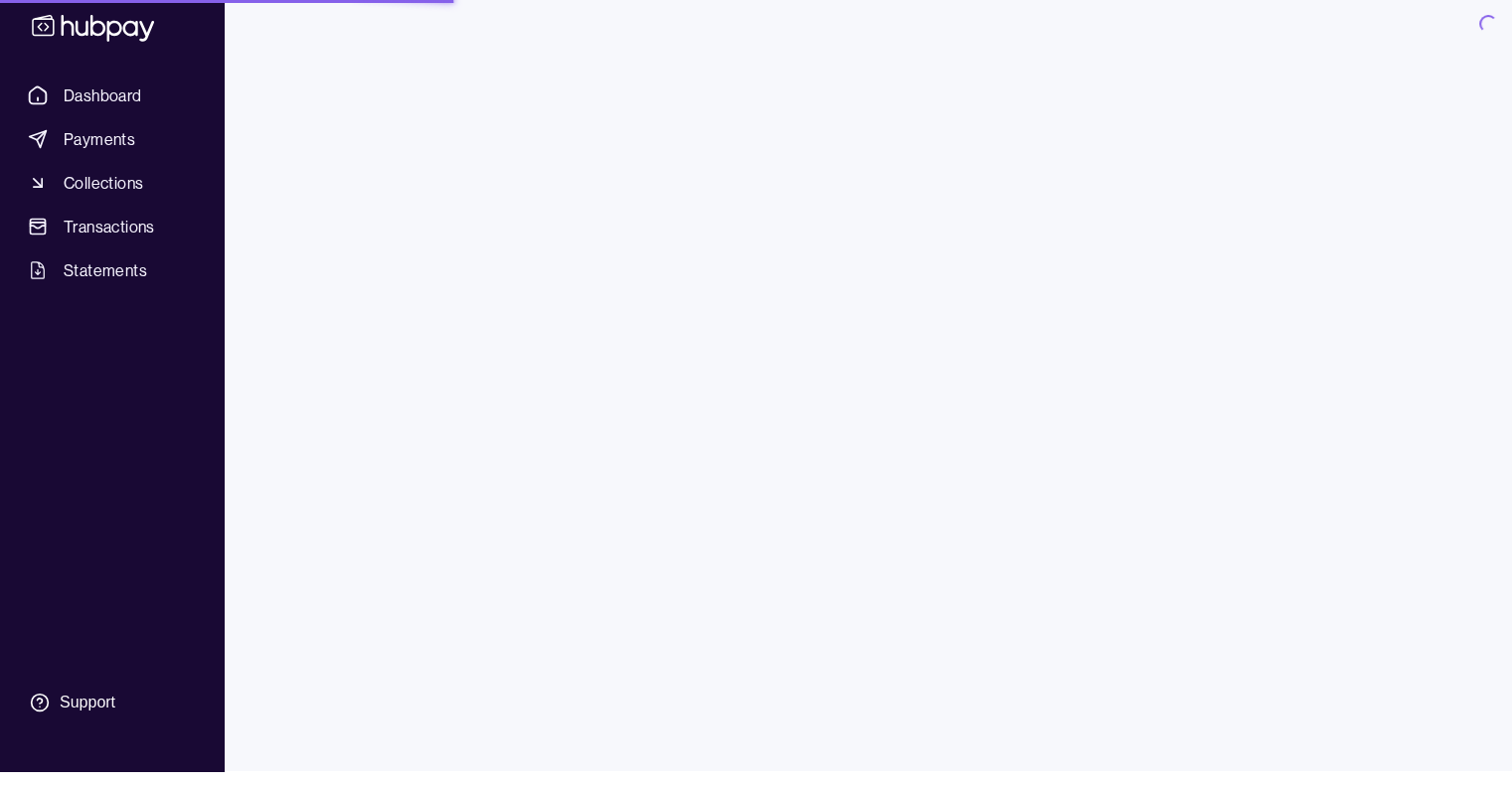 scroll, scrollTop: 0, scrollLeft: 0, axis: both 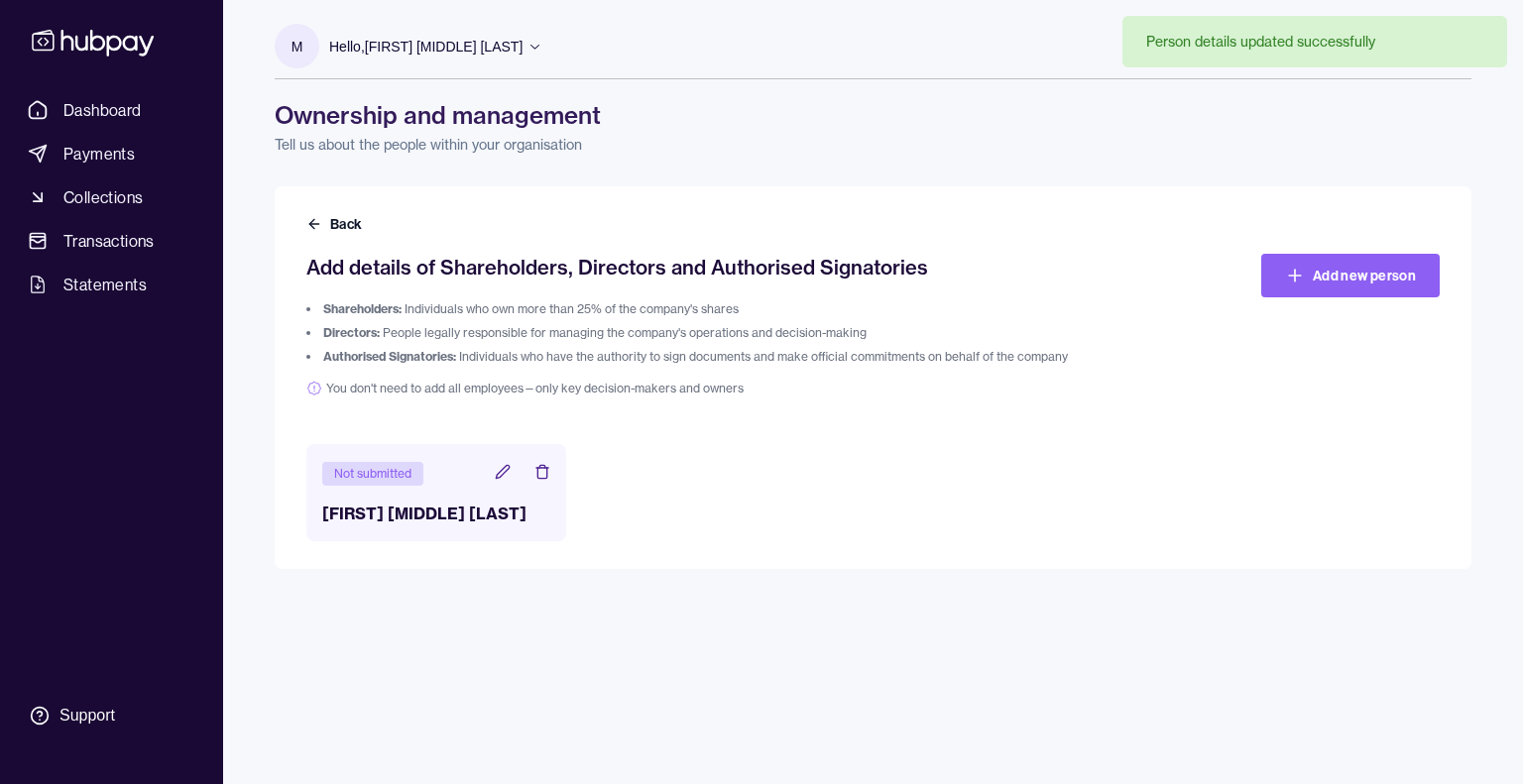 click 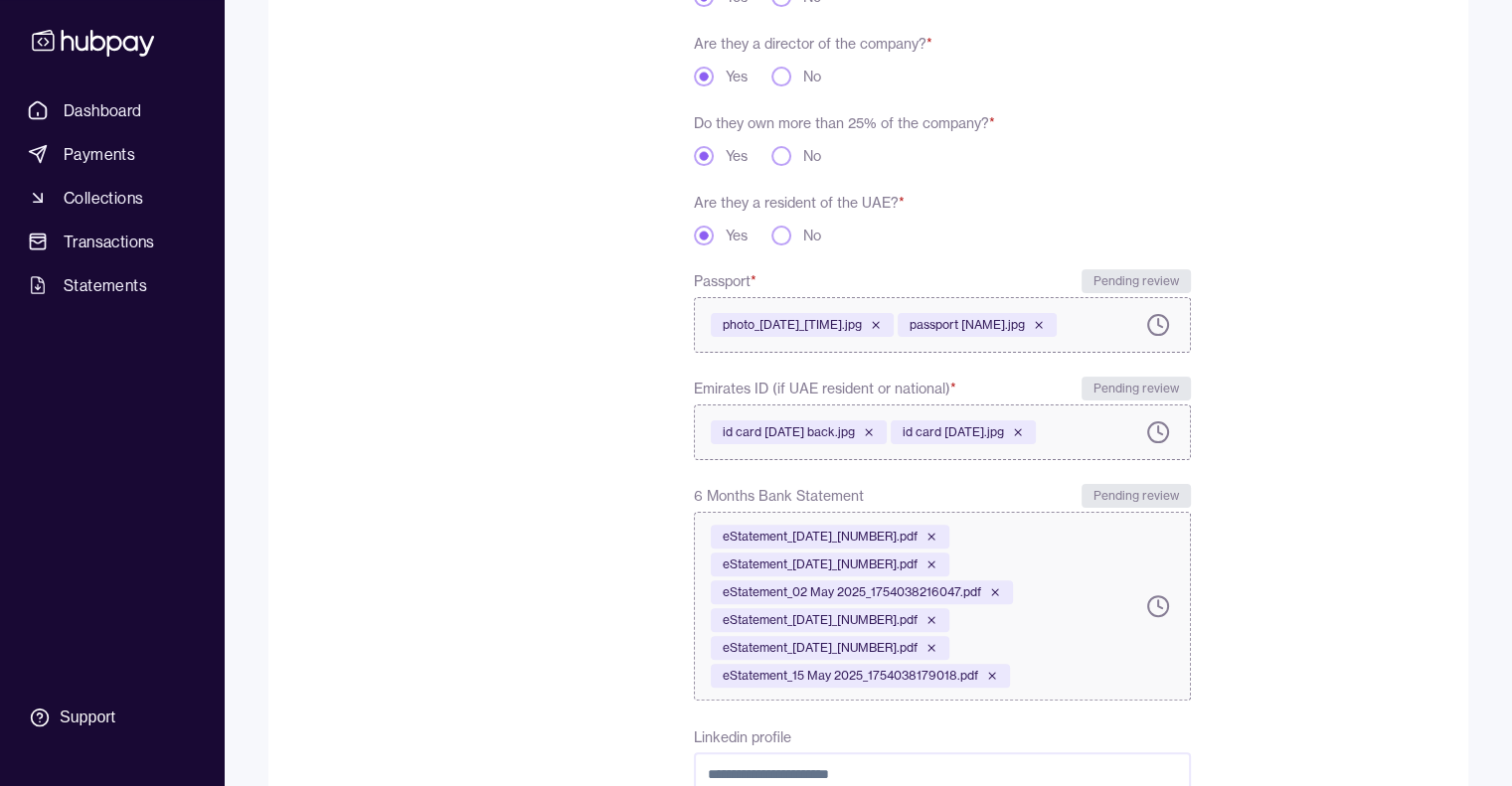 scroll, scrollTop: 64, scrollLeft: 0, axis: vertical 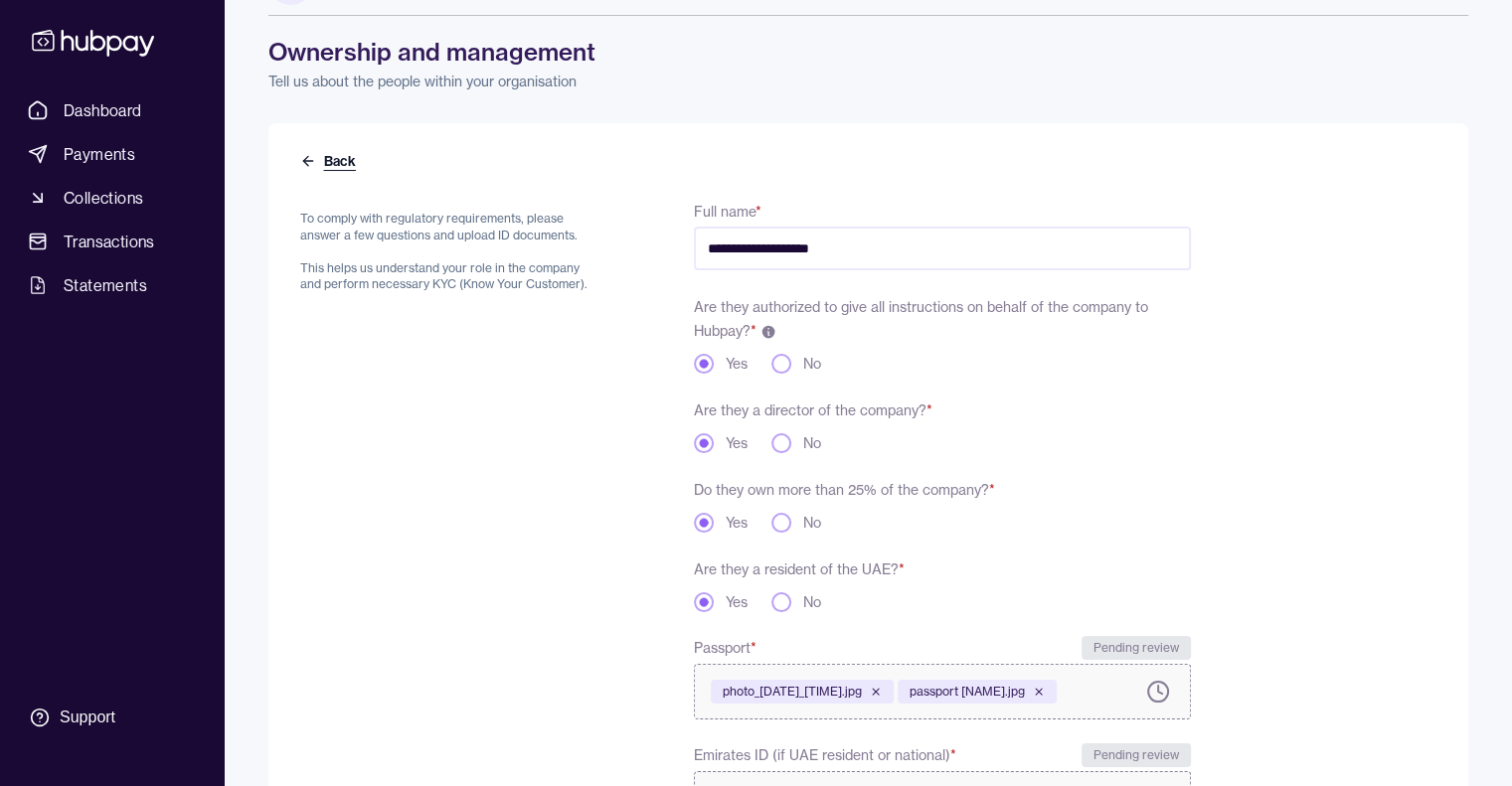 click on "Back" at bounding box center [330, 161] 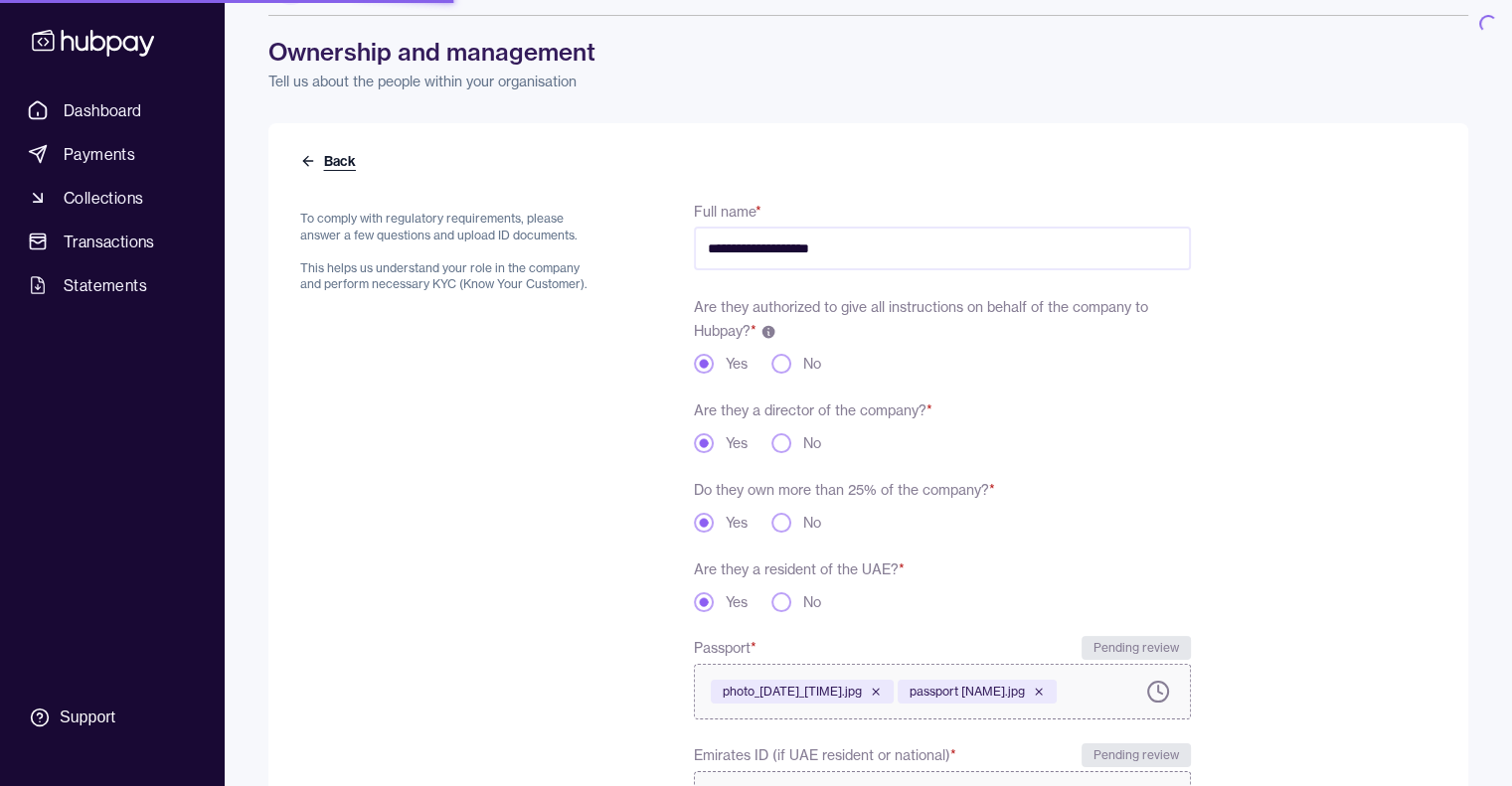 scroll, scrollTop: 0, scrollLeft: 0, axis: both 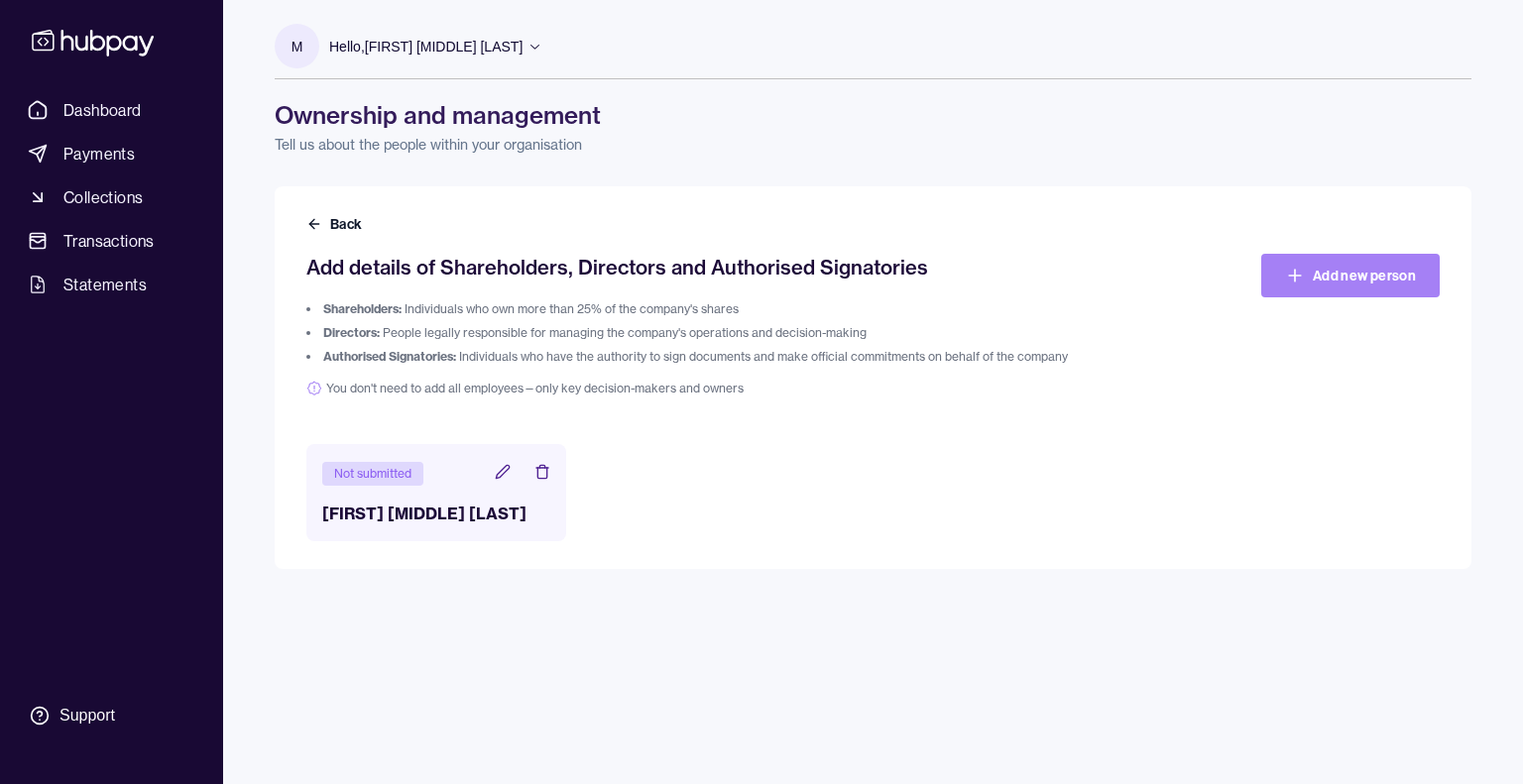 click on "Add new person" at bounding box center [1350, 276] 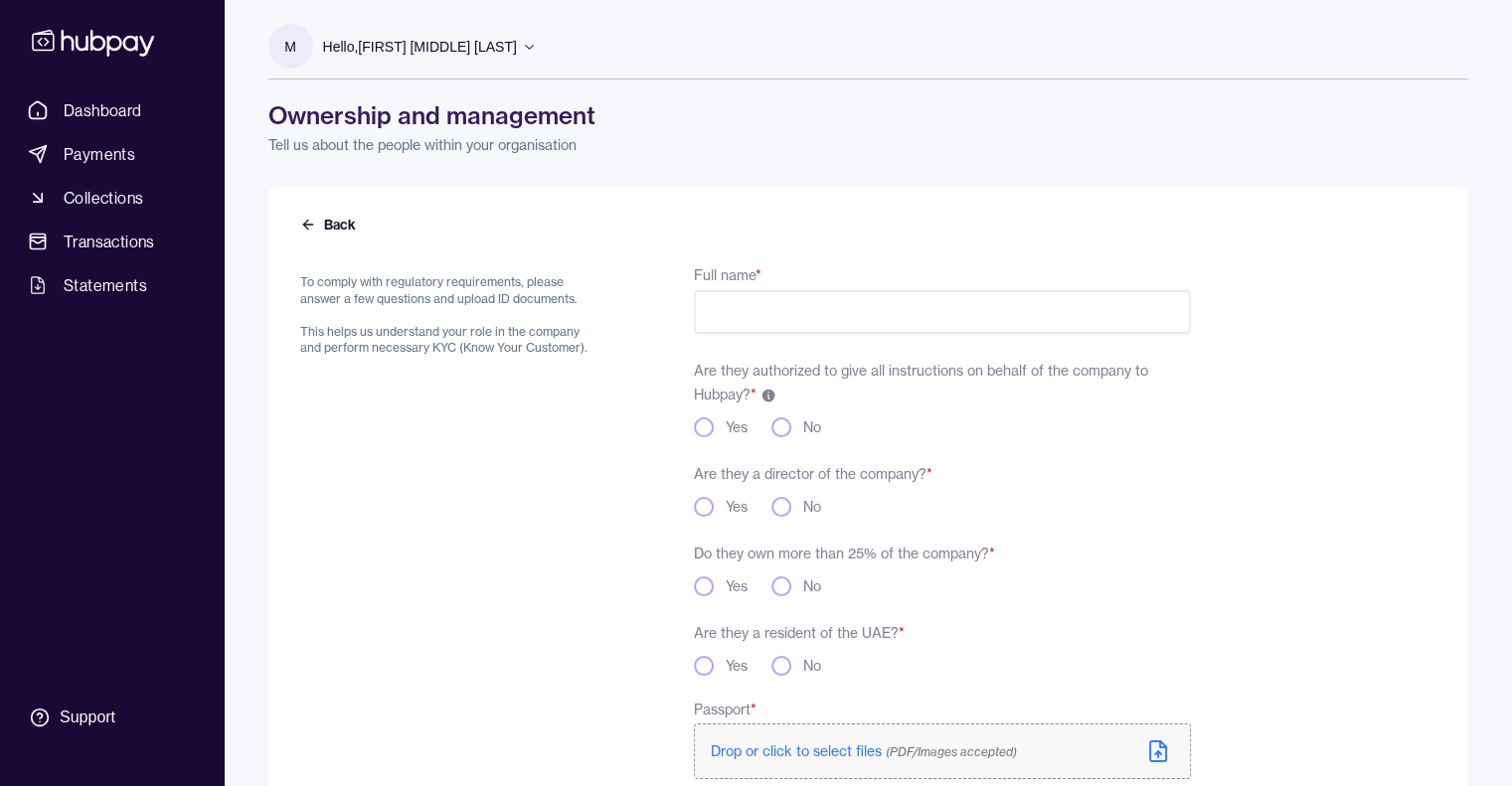 click on "Full name  *" at bounding box center [941, 312] 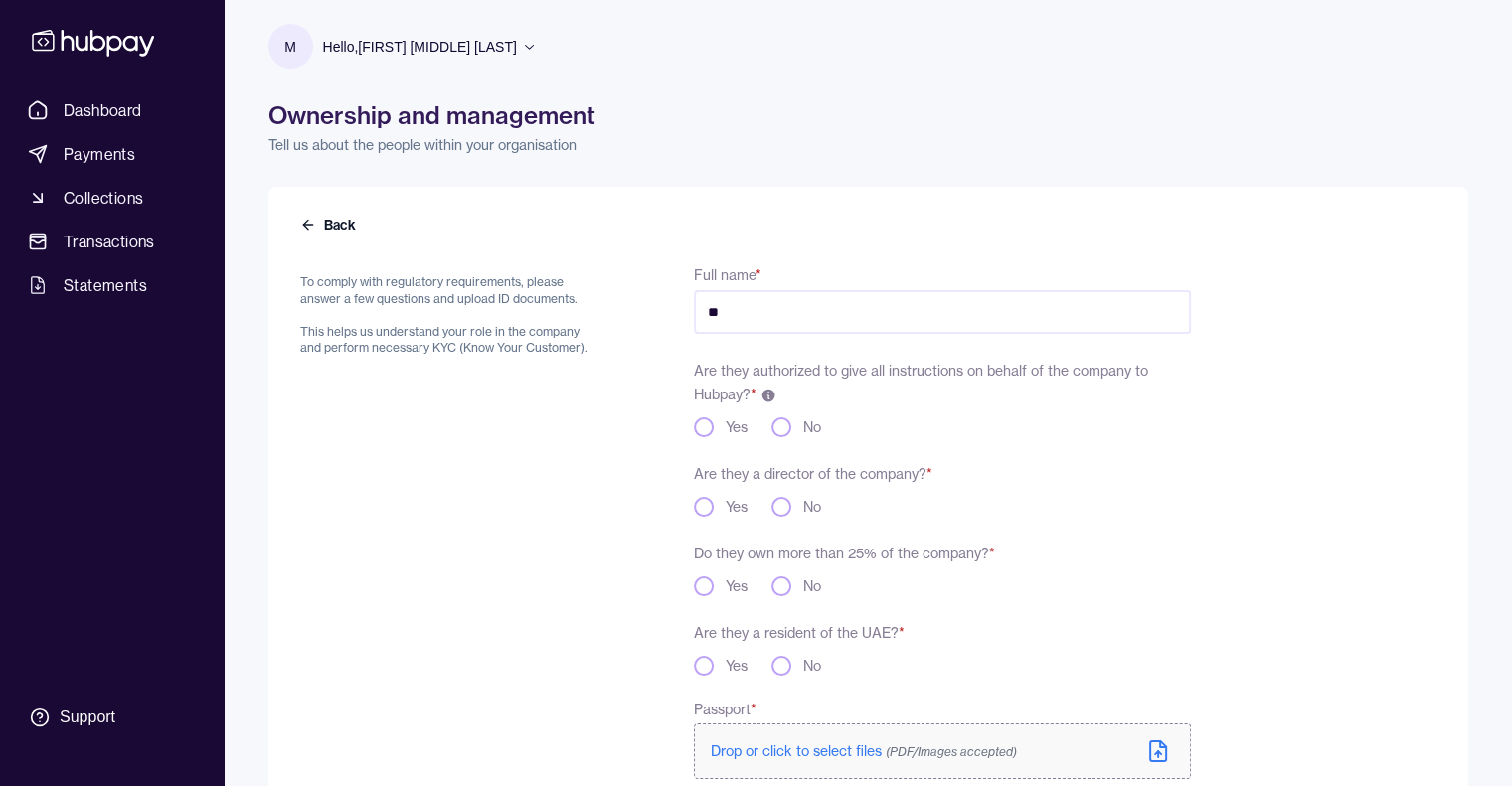type on "*" 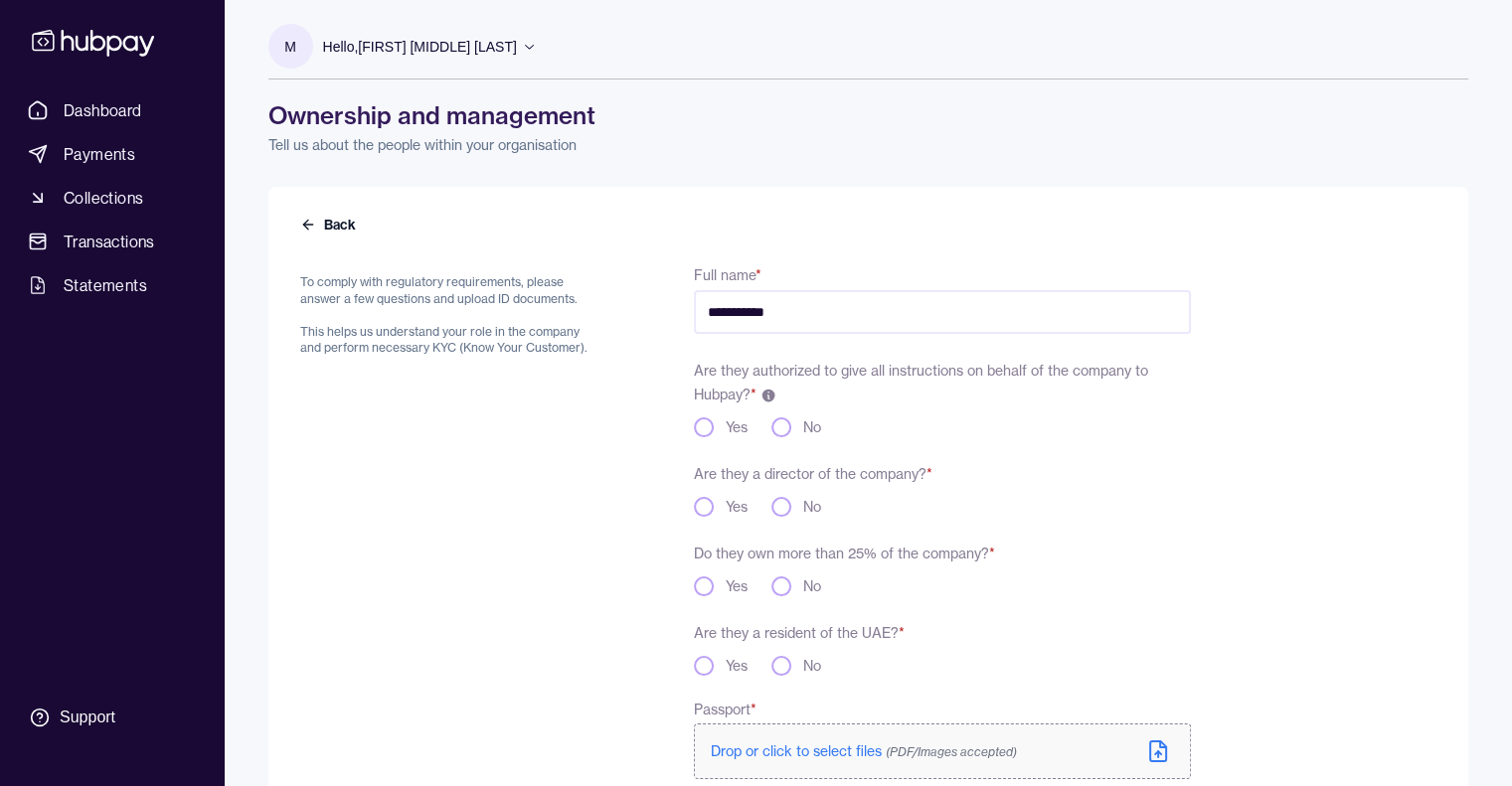 type on "**********" 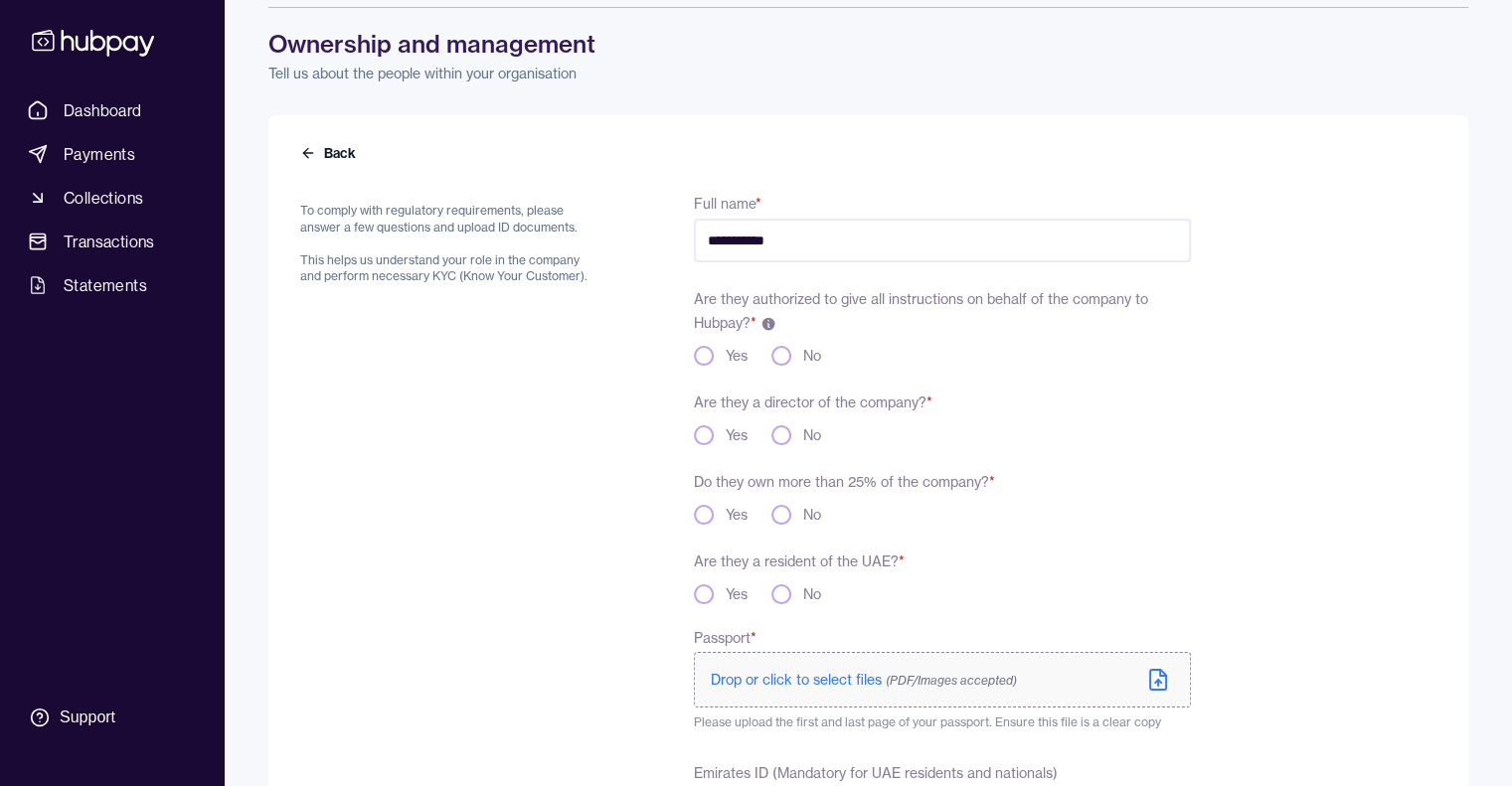 scroll, scrollTop: 81, scrollLeft: 0, axis: vertical 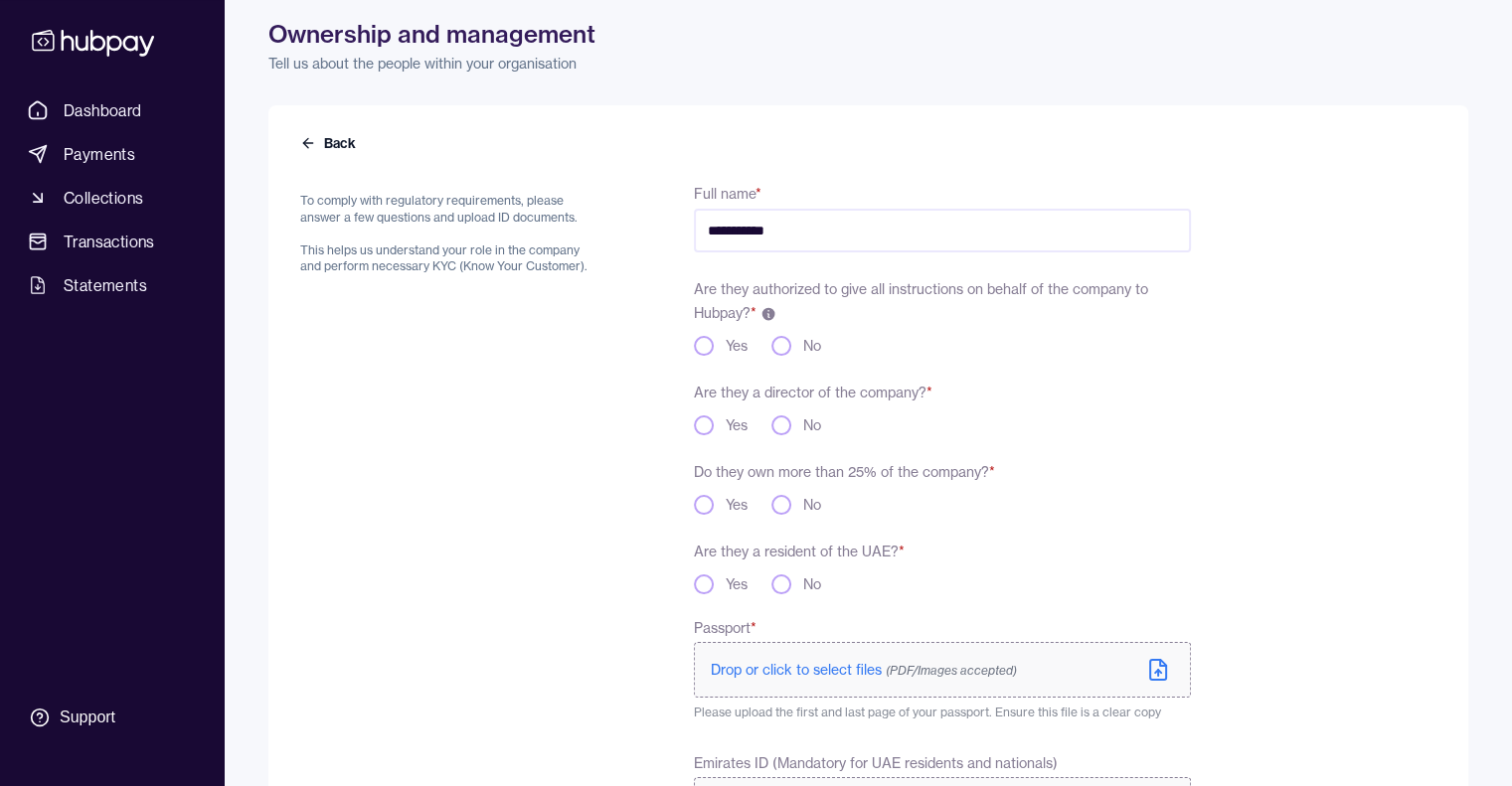 click on "Yes" at bounding box center (704, 346) 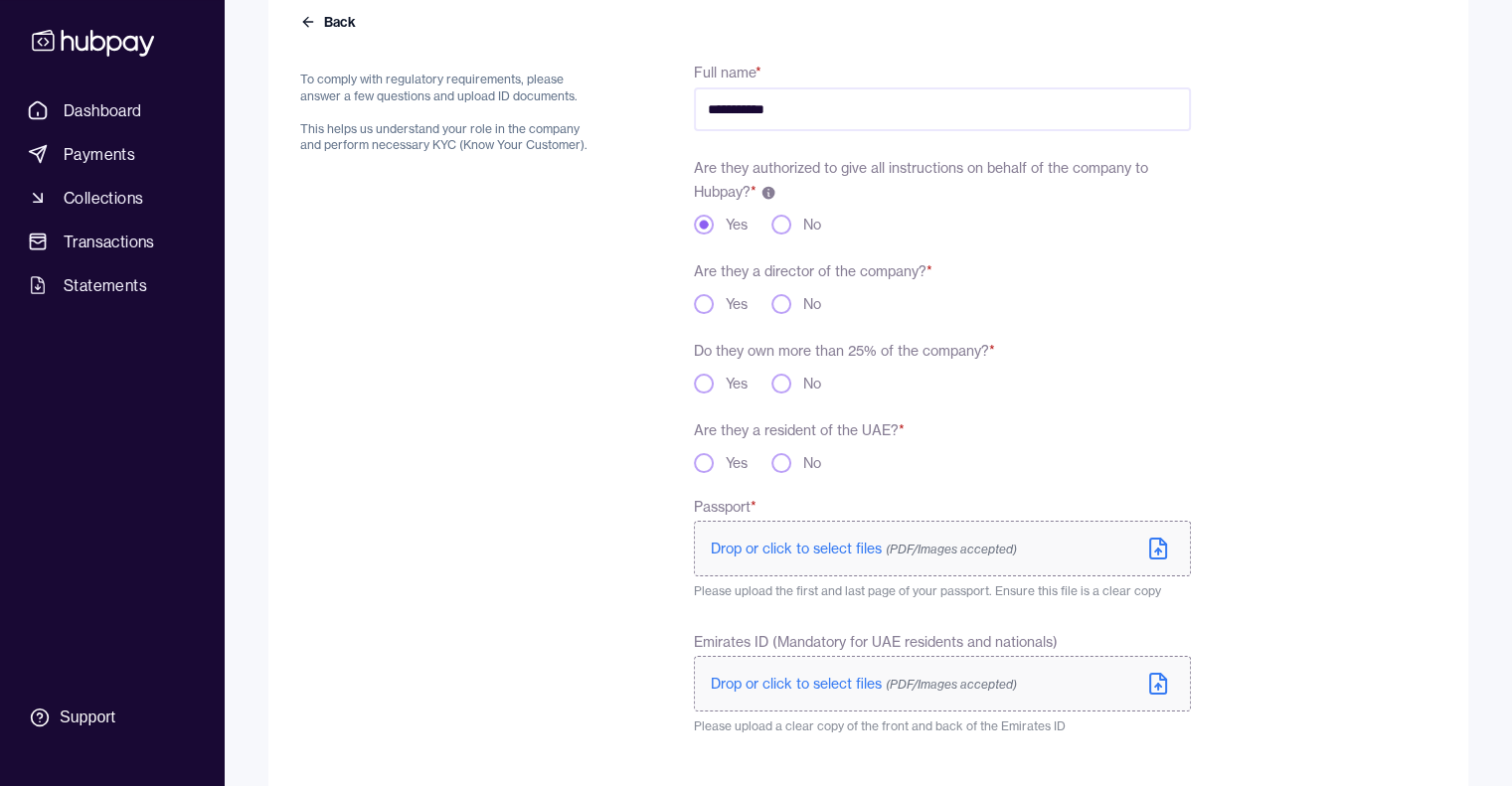 scroll, scrollTop: 203, scrollLeft: 0, axis: vertical 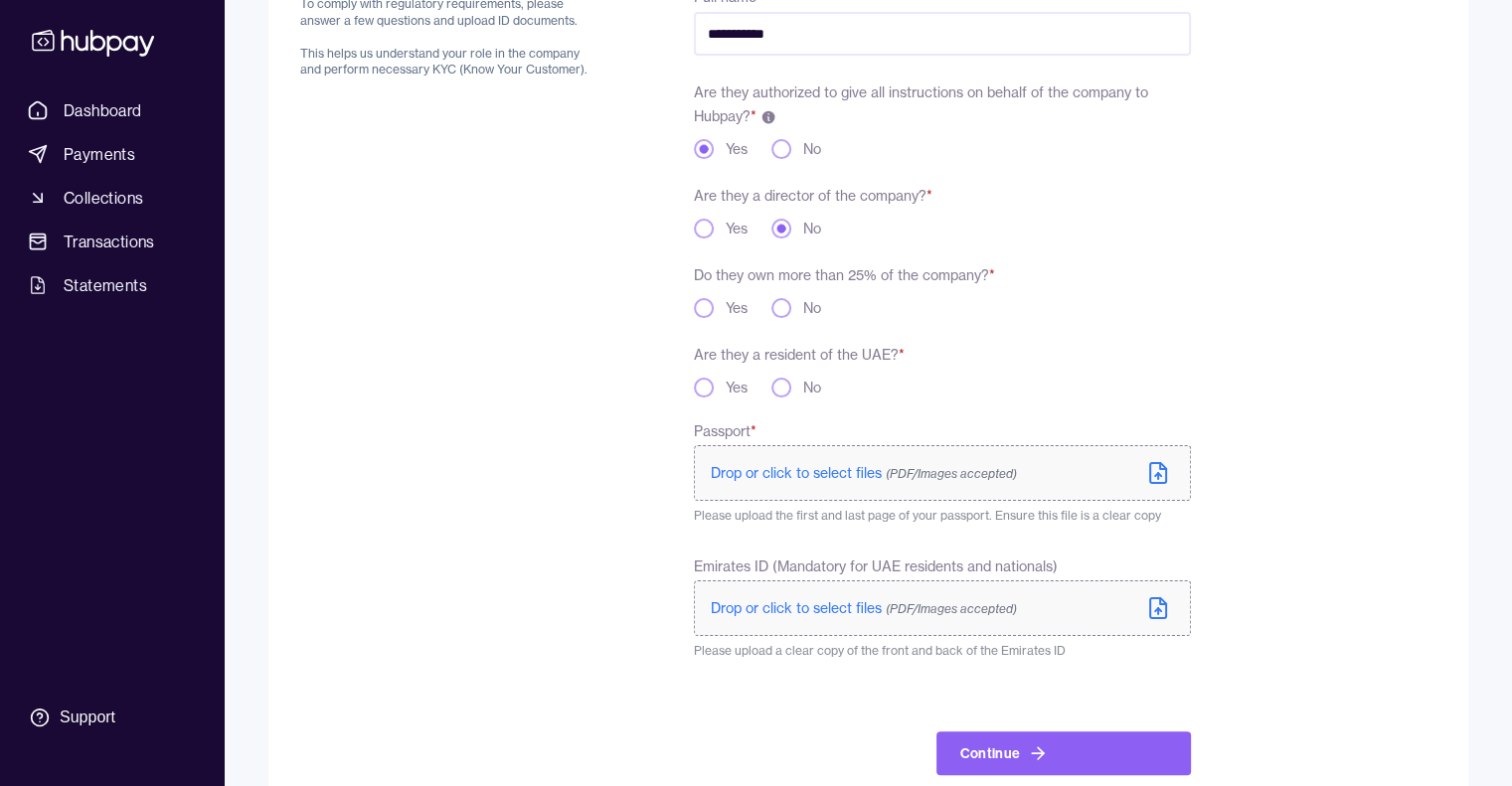 click on "Yes" at bounding box center (704, 308) 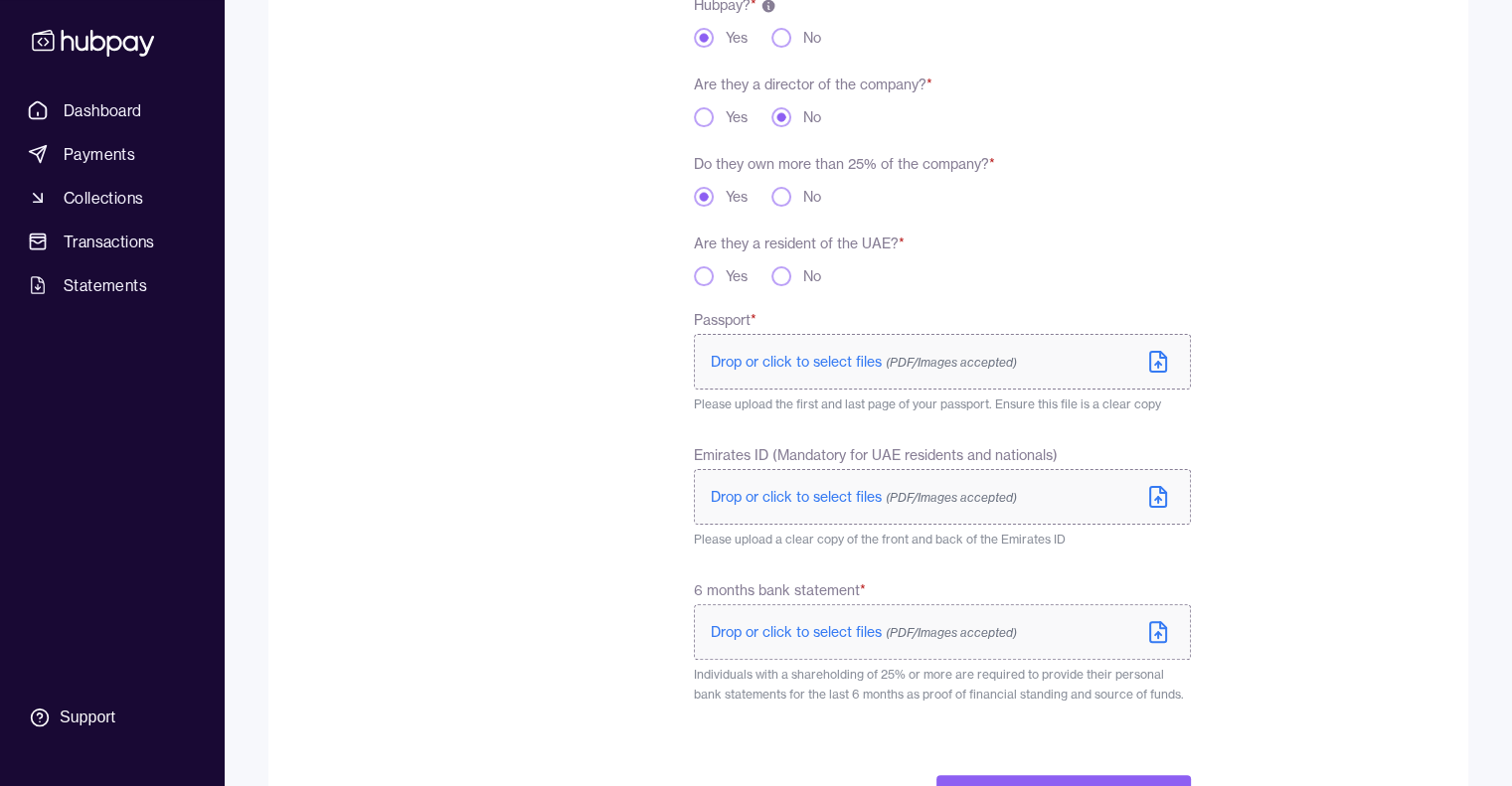 scroll, scrollTop: 390, scrollLeft: 0, axis: vertical 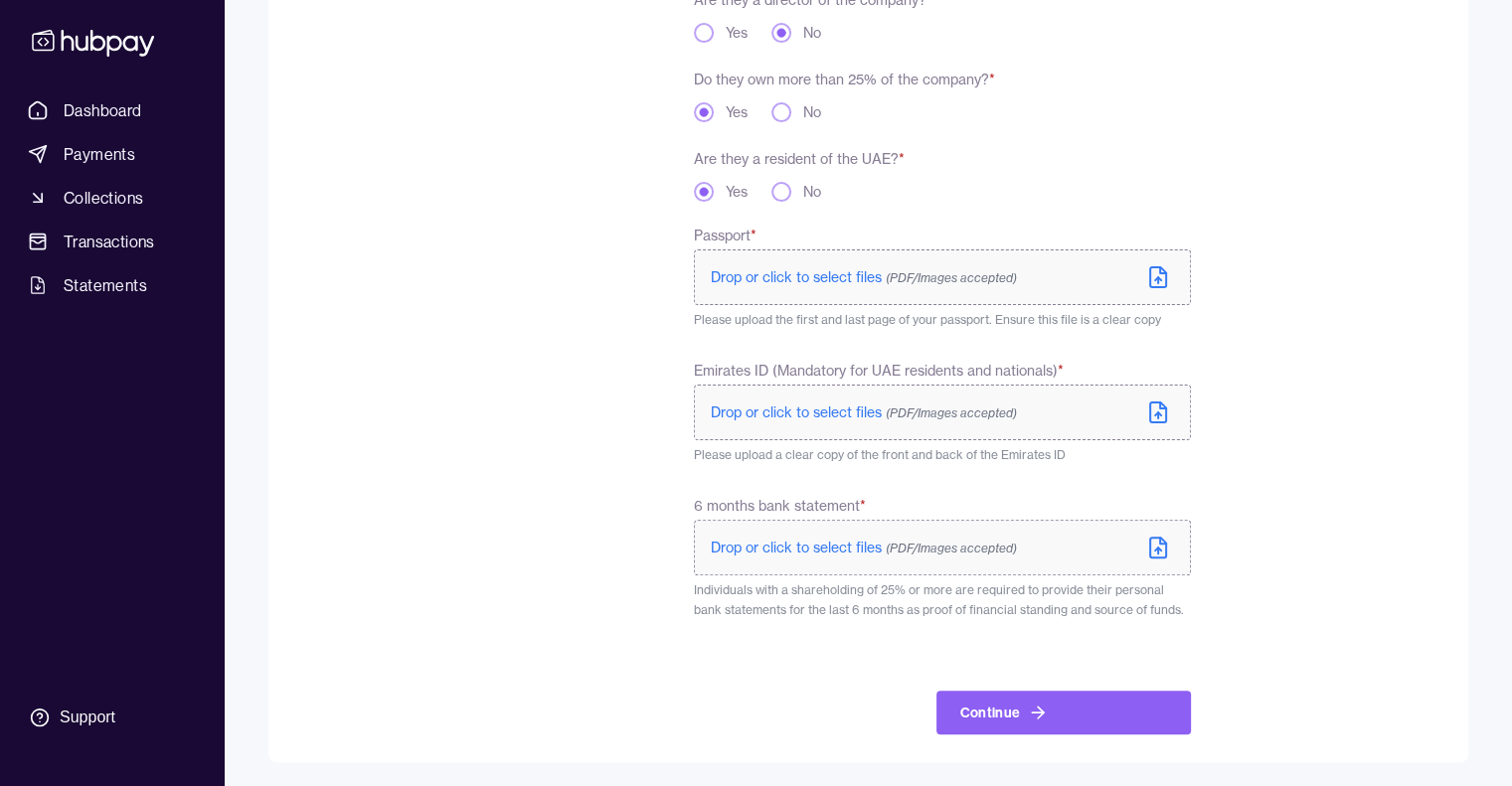 click 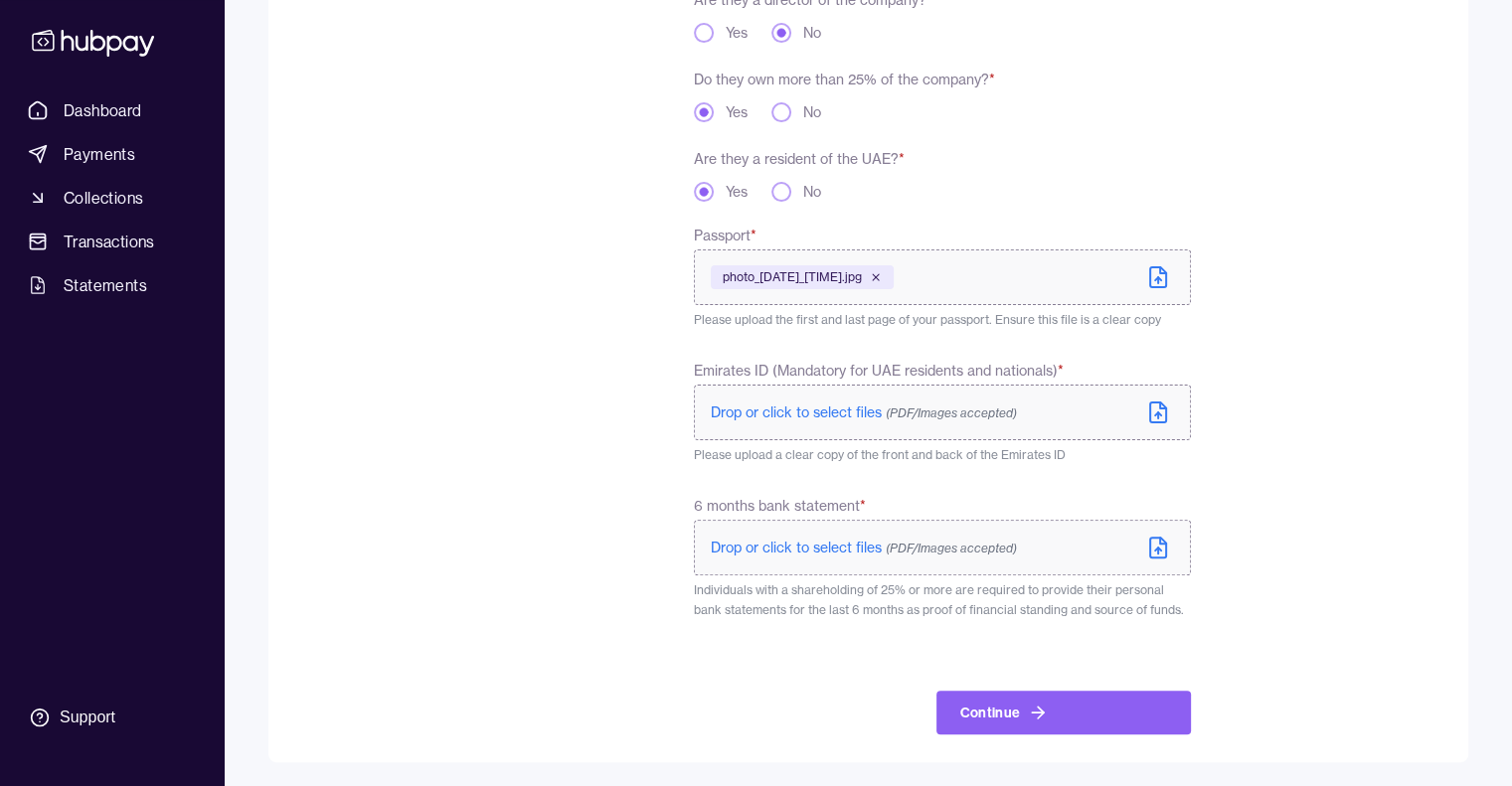 click 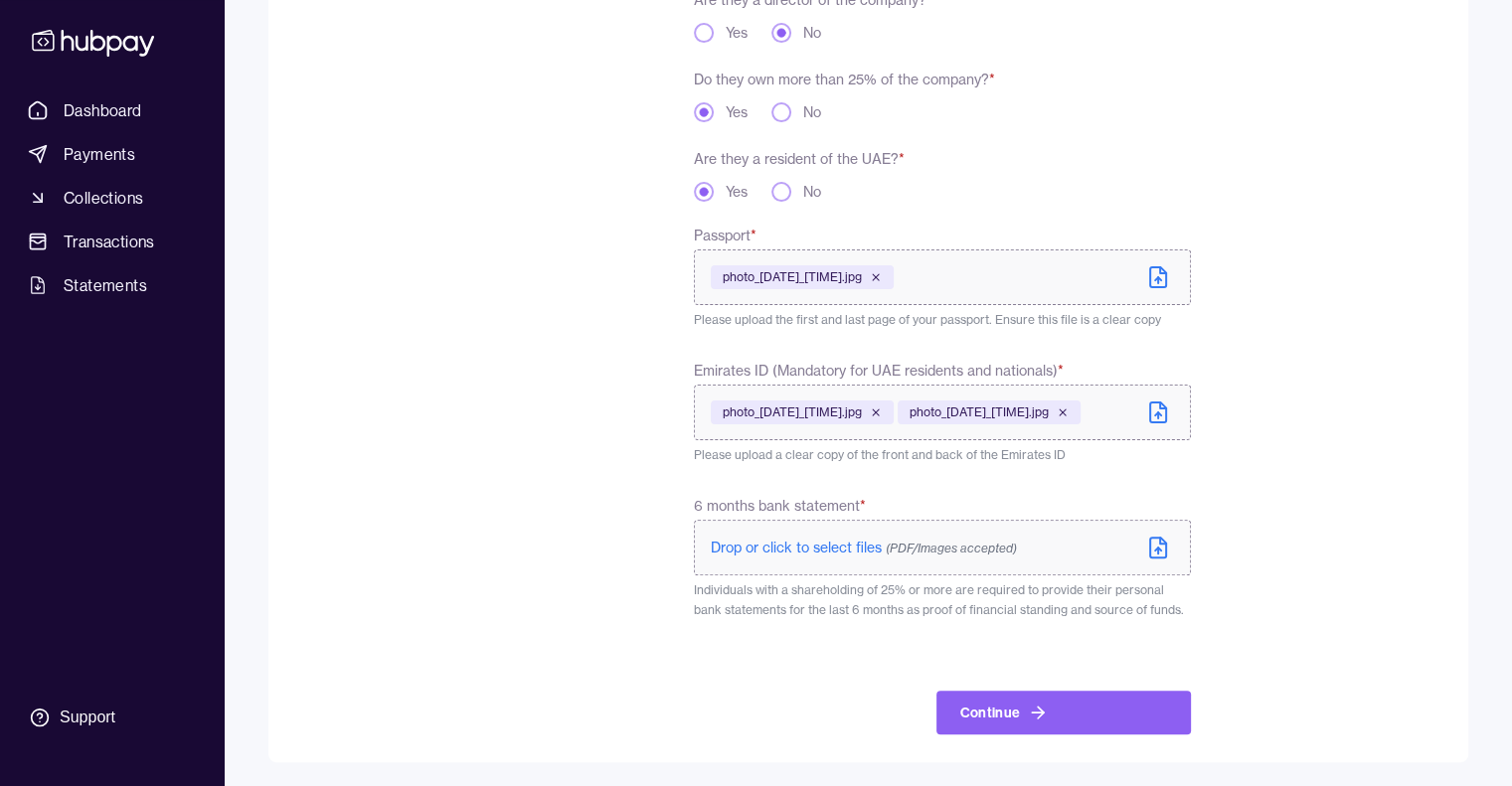 scroll, scrollTop: 496, scrollLeft: 0, axis: vertical 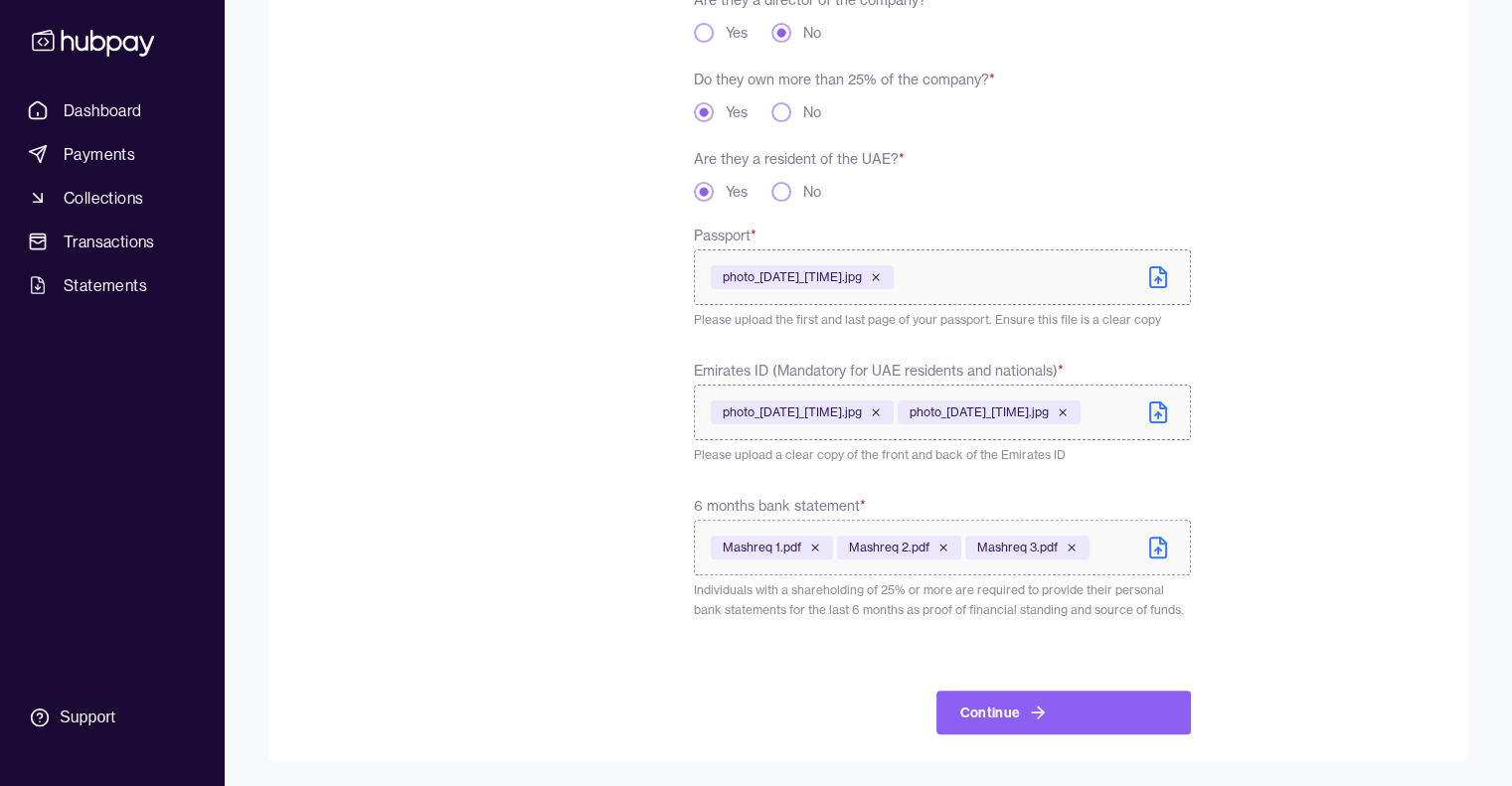 click 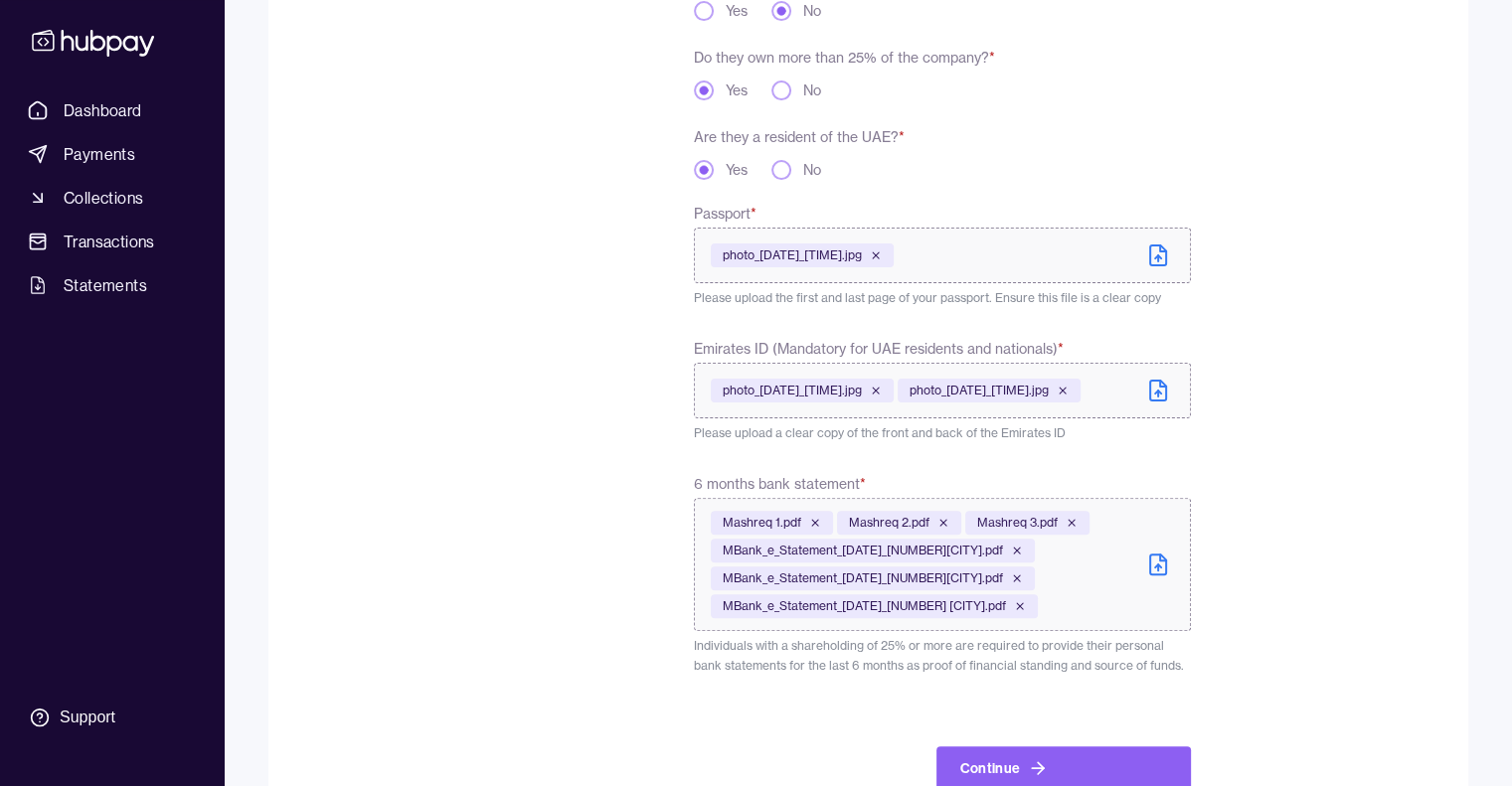 scroll, scrollTop: 572, scrollLeft: 0, axis: vertical 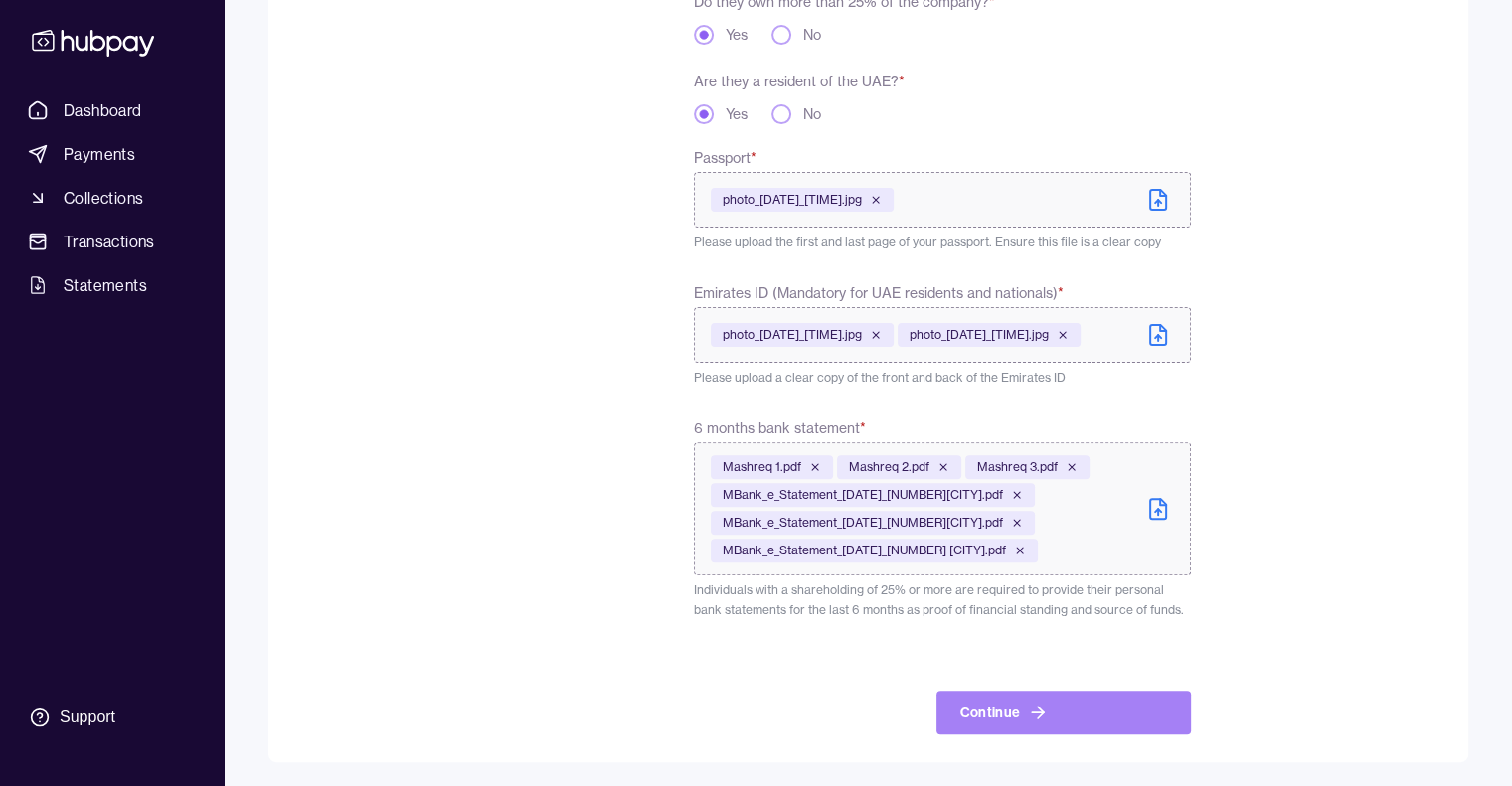 click on "Continue" at bounding box center [1064, 712] 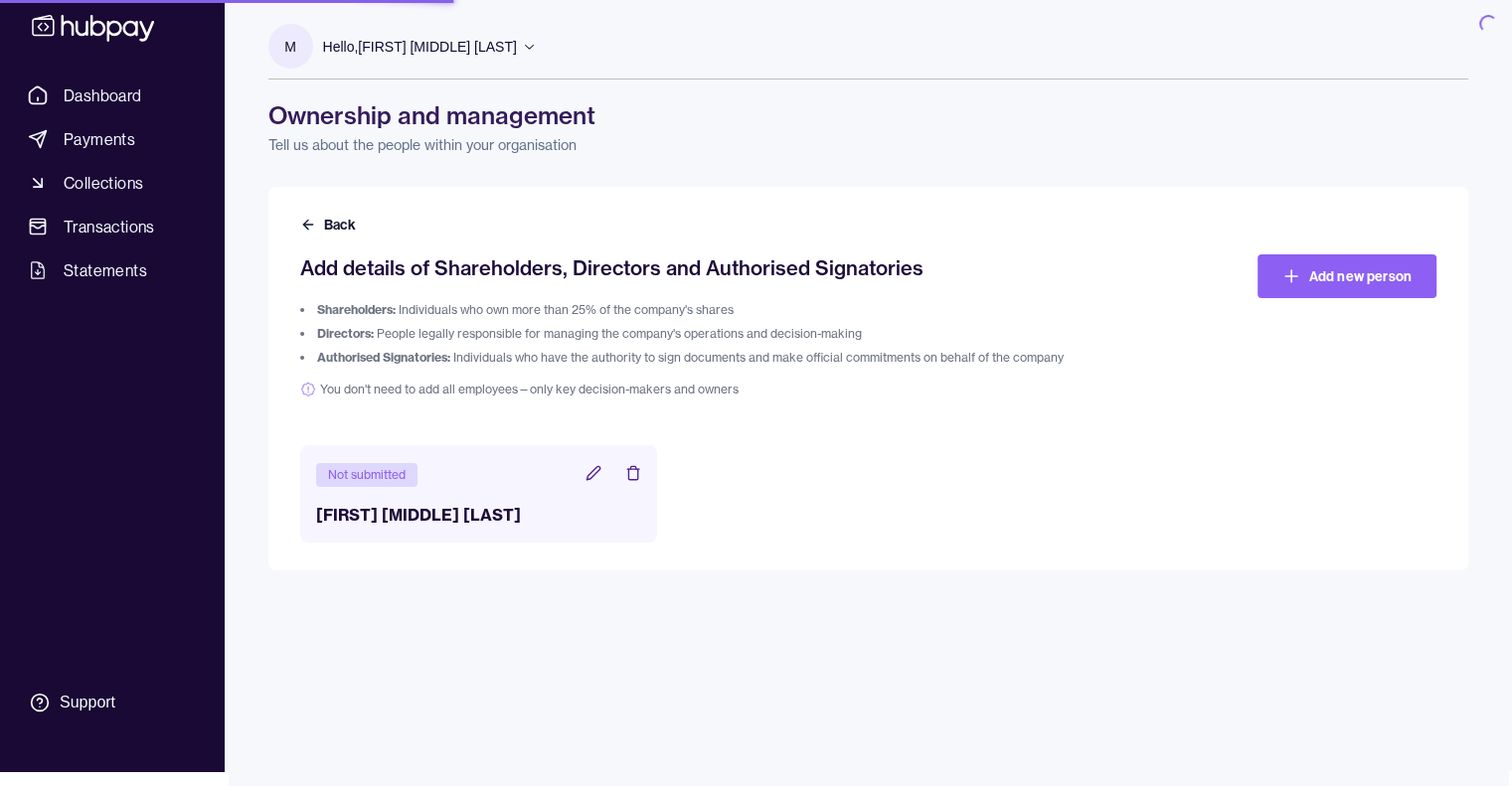scroll, scrollTop: 0, scrollLeft: 0, axis: both 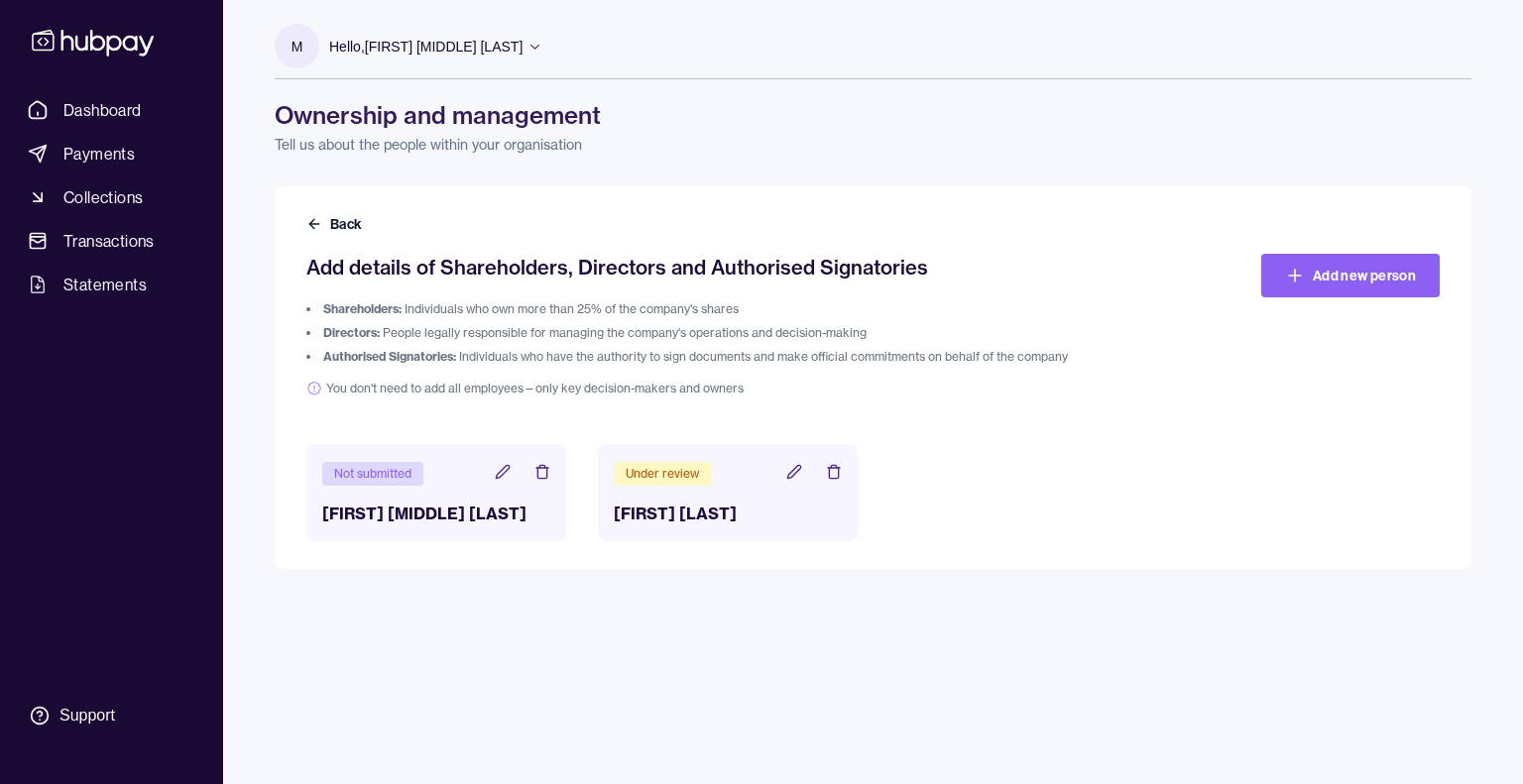 click 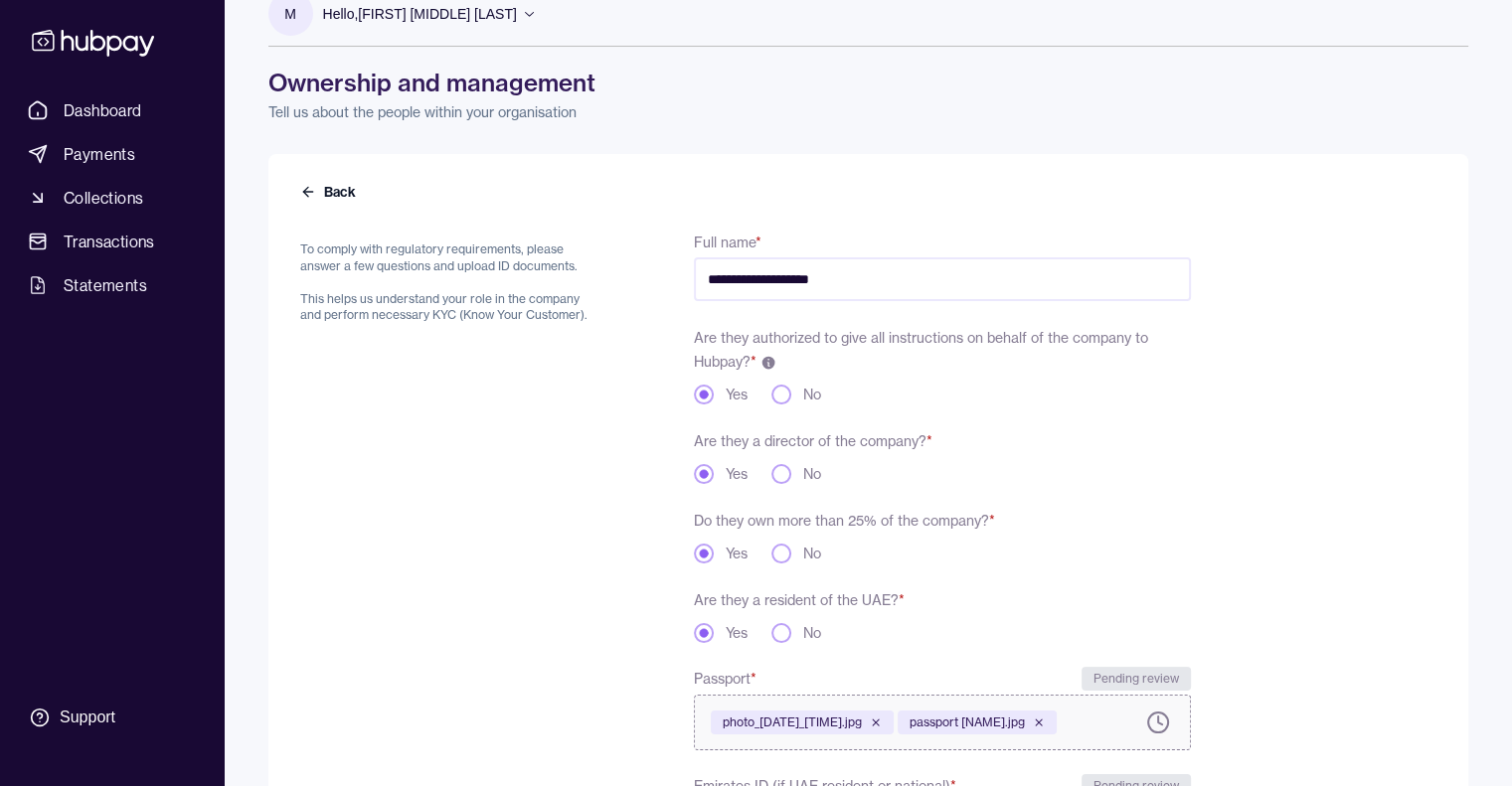 scroll, scrollTop: 0, scrollLeft: 0, axis: both 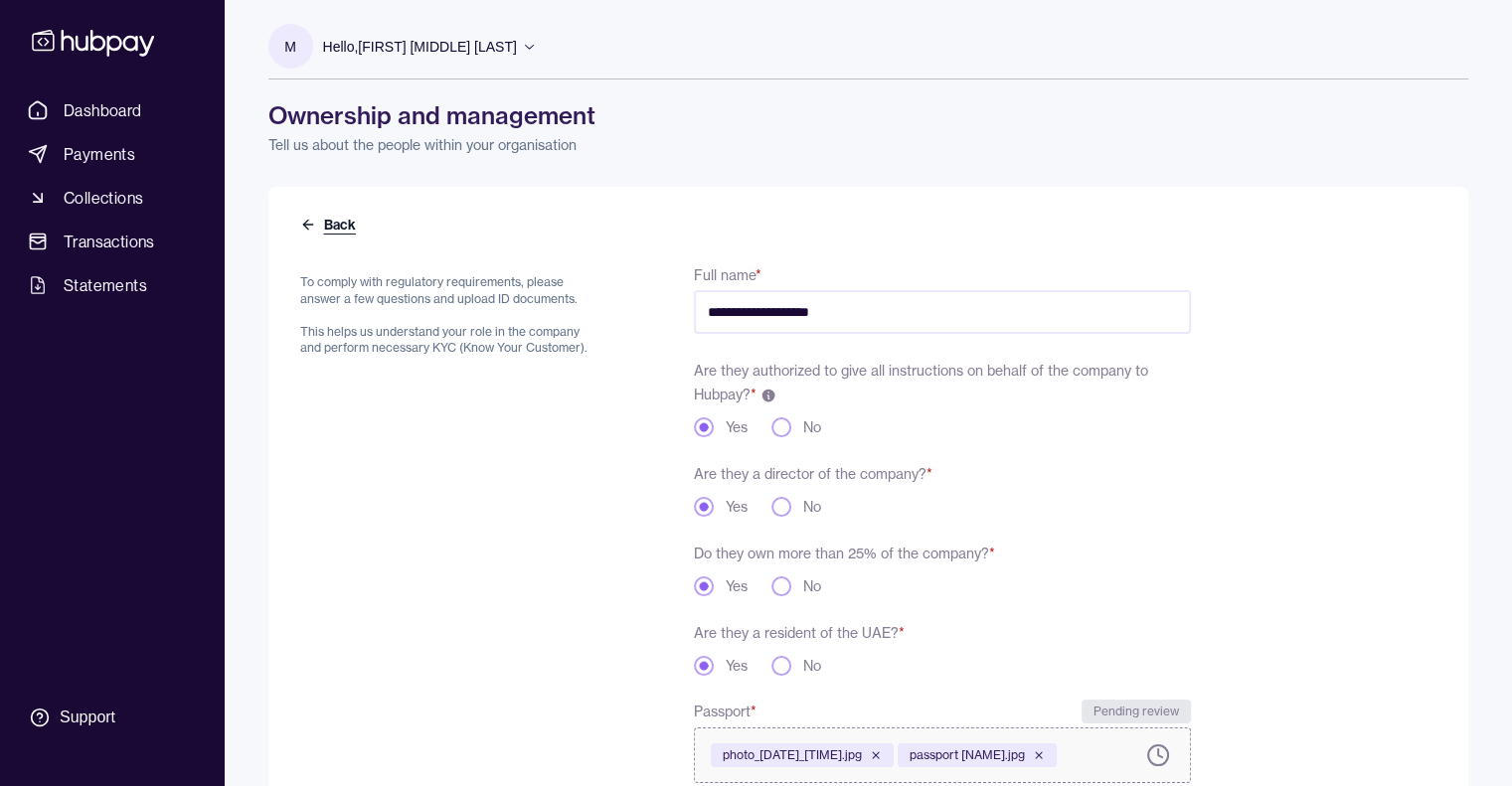 click on "Back" at bounding box center (330, 225) 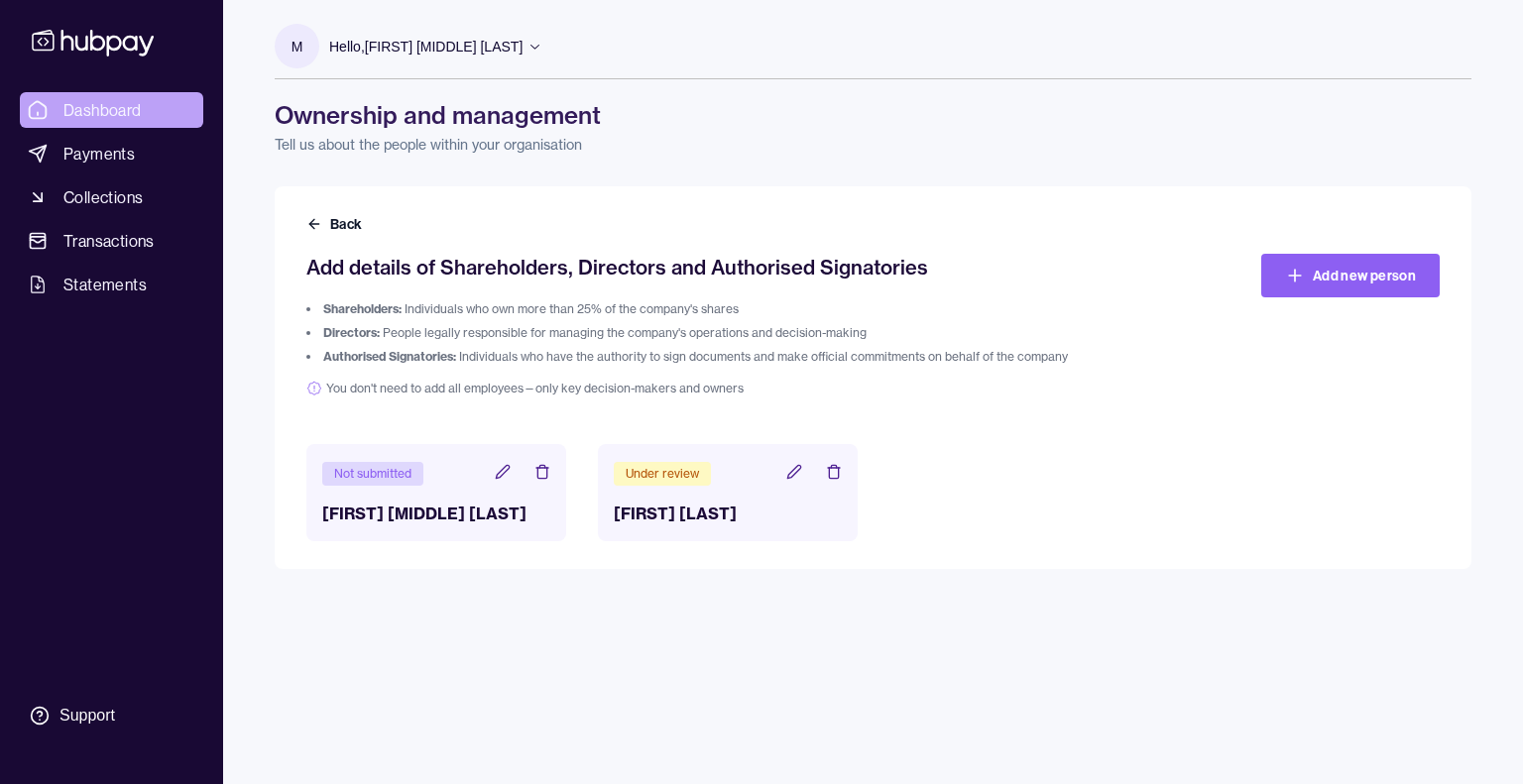 click on "Dashboard" at bounding box center [102, 110] 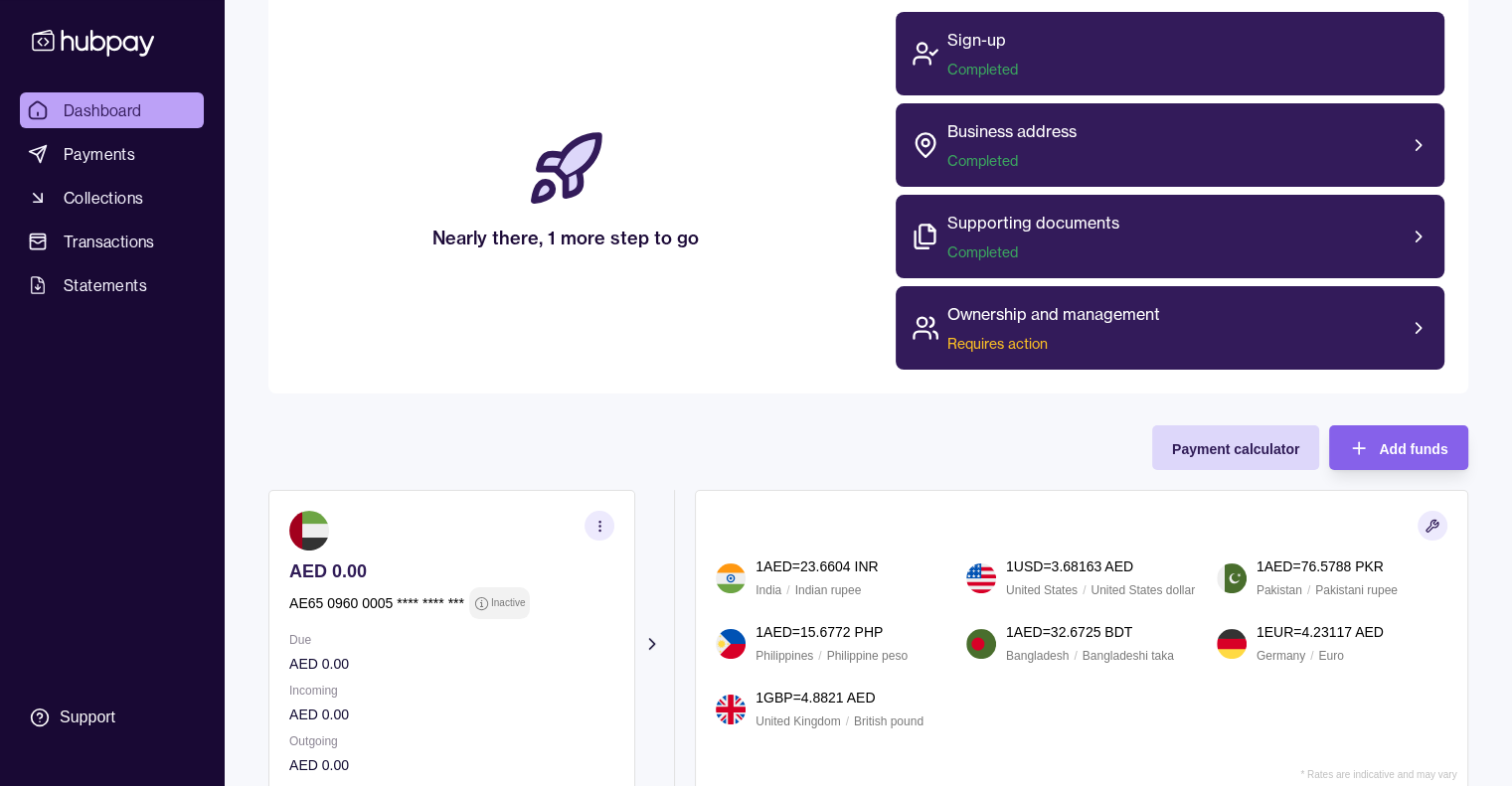 scroll, scrollTop: 174, scrollLeft: 0, axis: vertical 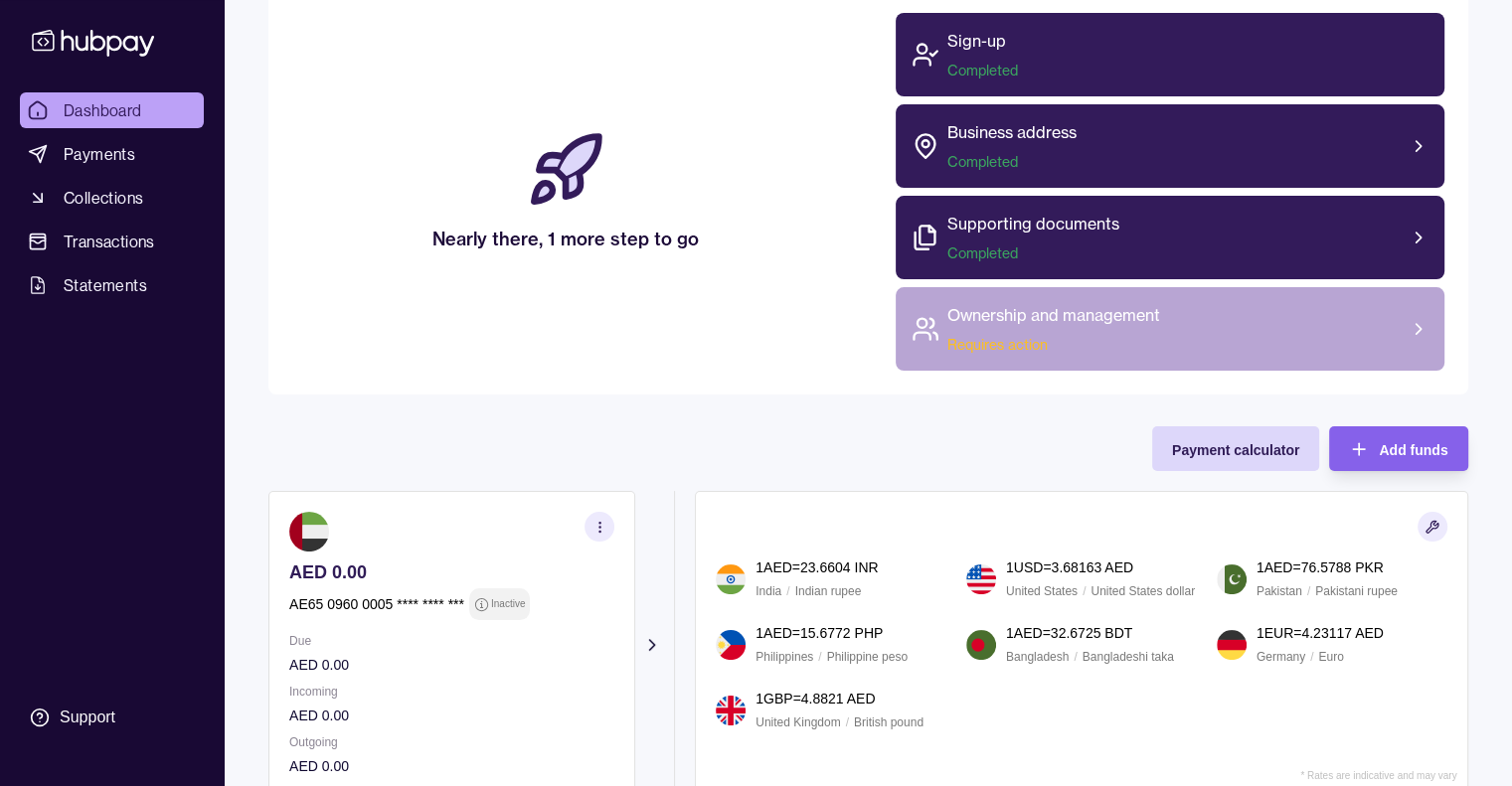 click on "Ownership and management Requires action" at bounding box center [1054, 329] 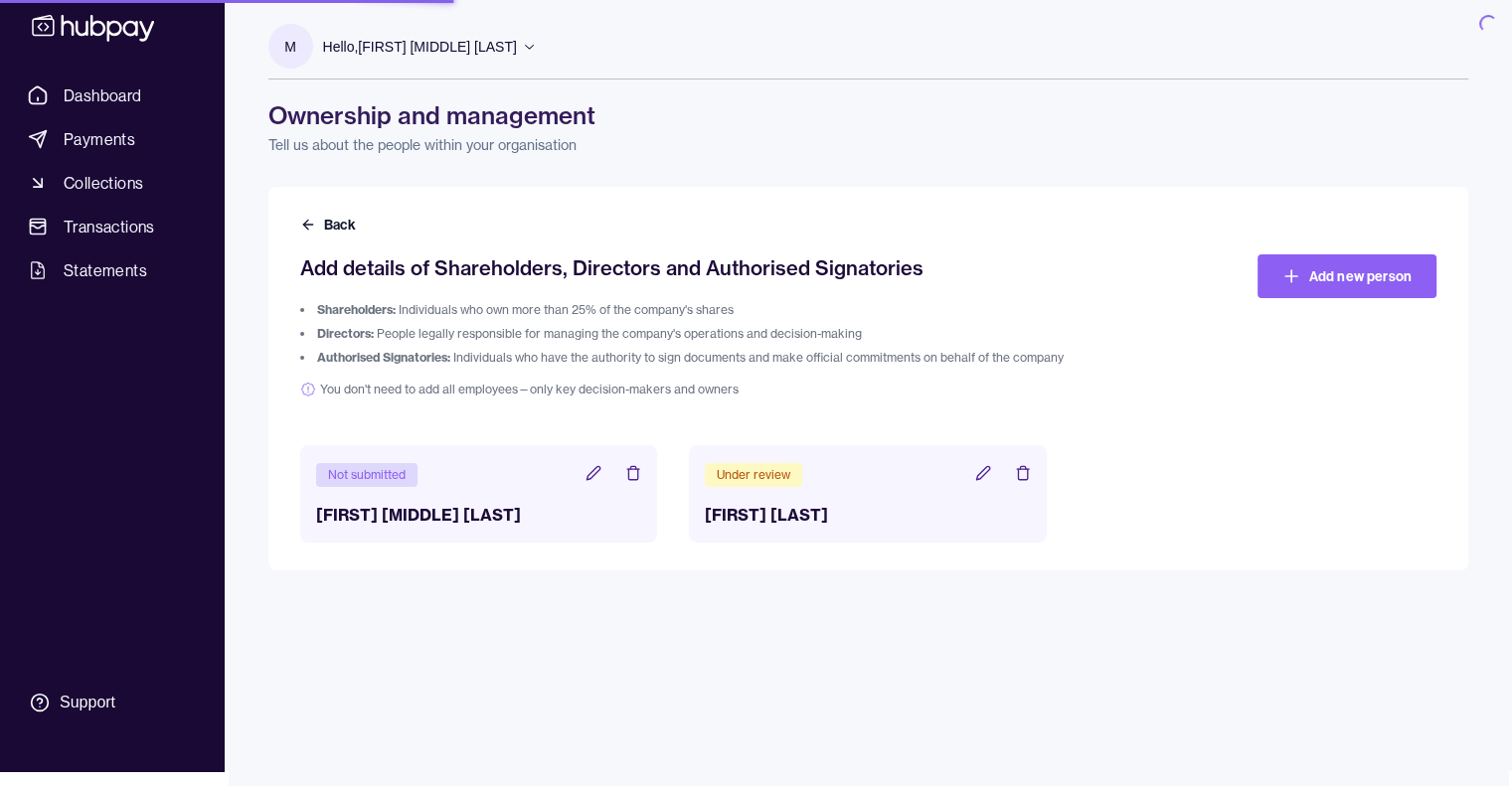 scroll, scrollTop: 0, scrollLeft: 0, axis: both 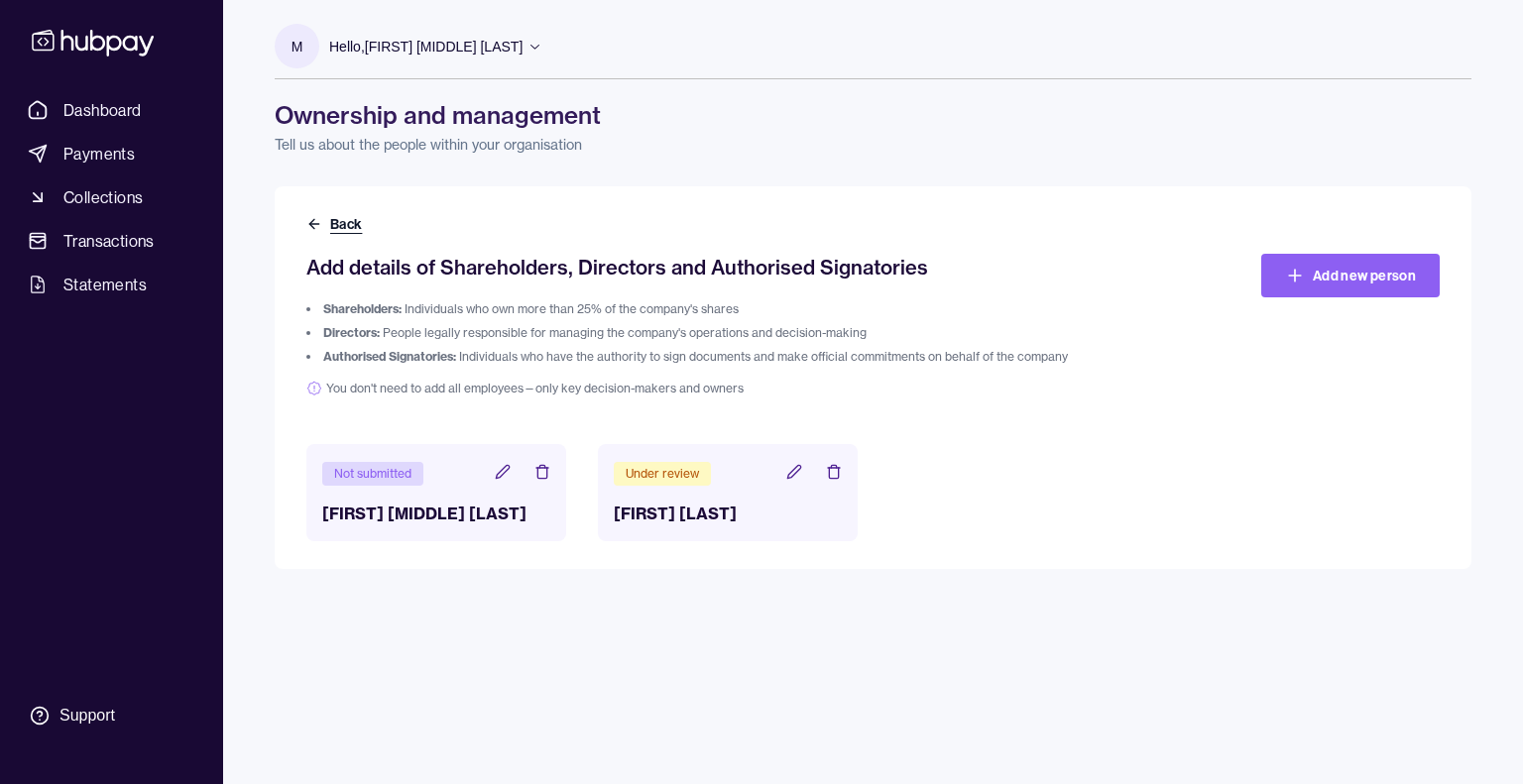 click 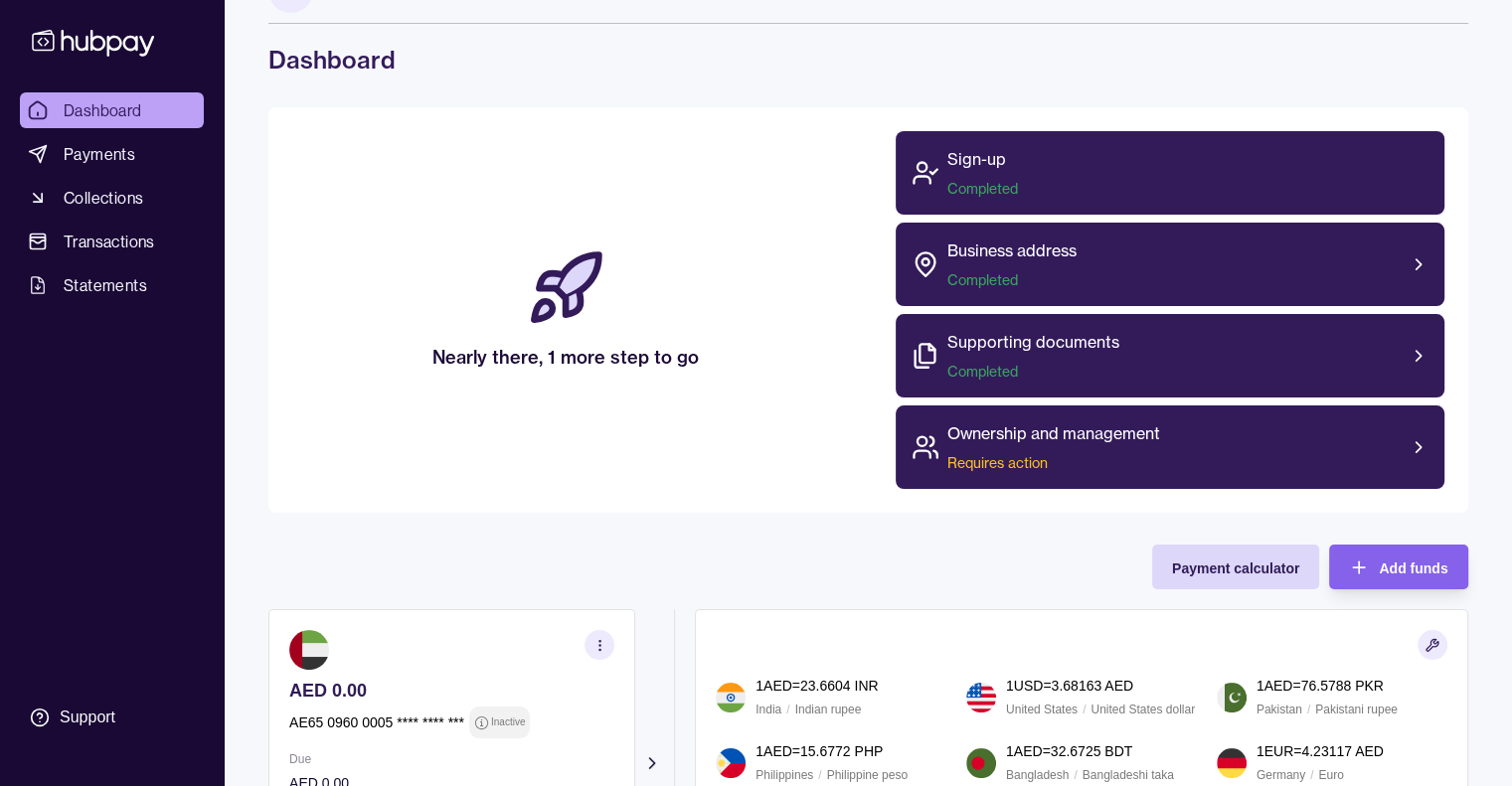scroll, scrollTop: 0, scrollLeft: 0, axis: both 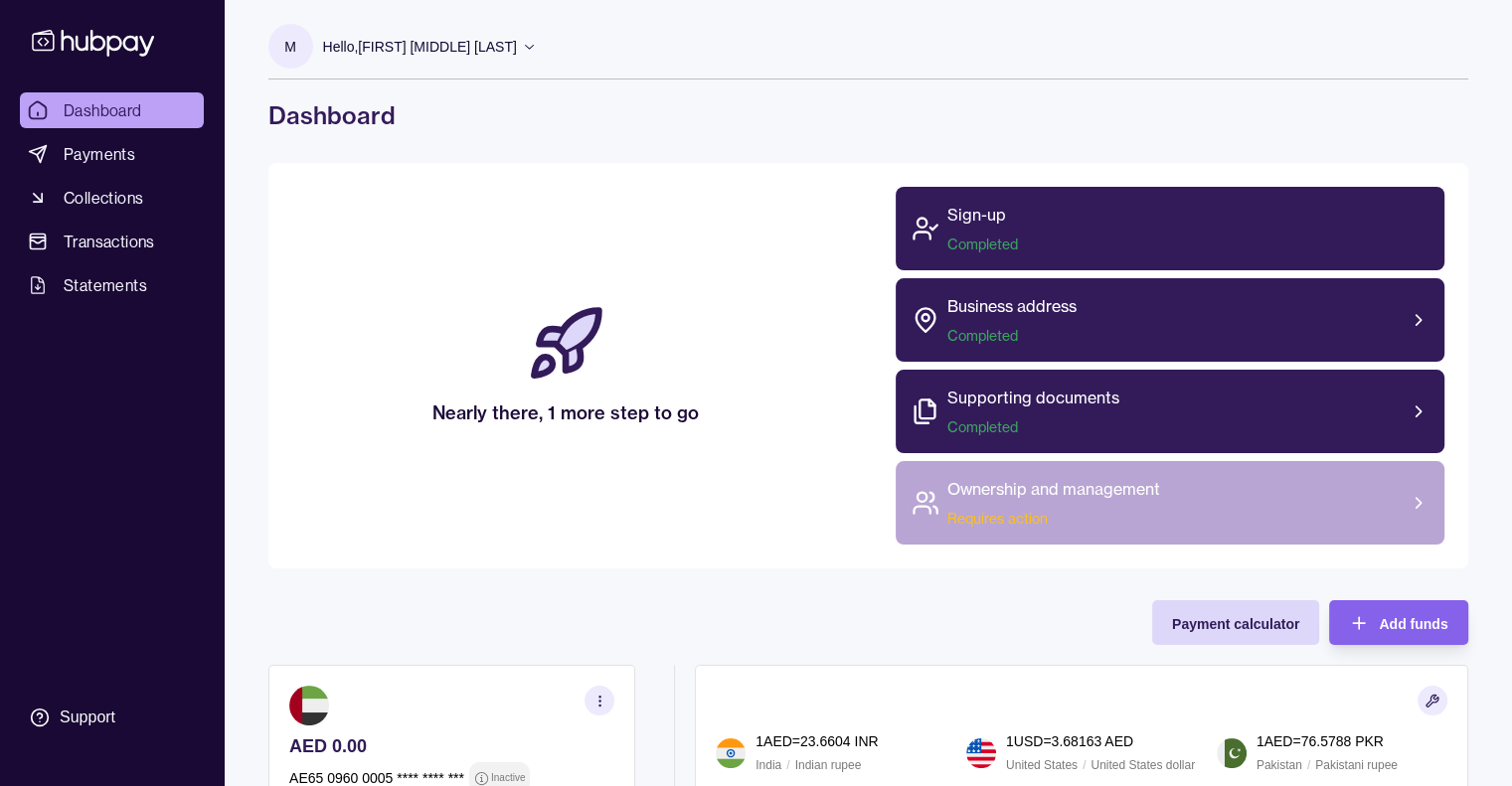 click on "Ownership and management Requires action" at bounding box center (1170, 503) 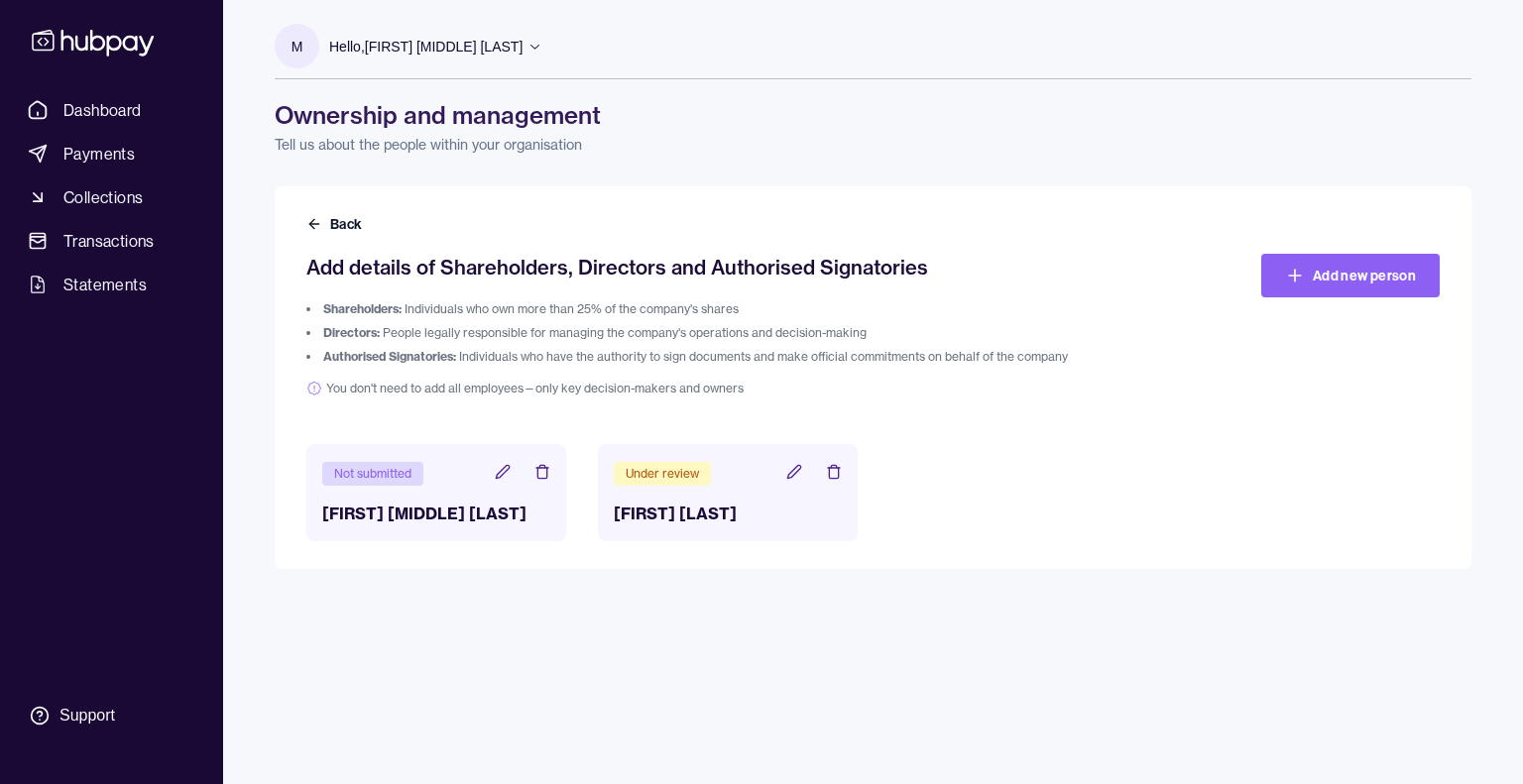 click 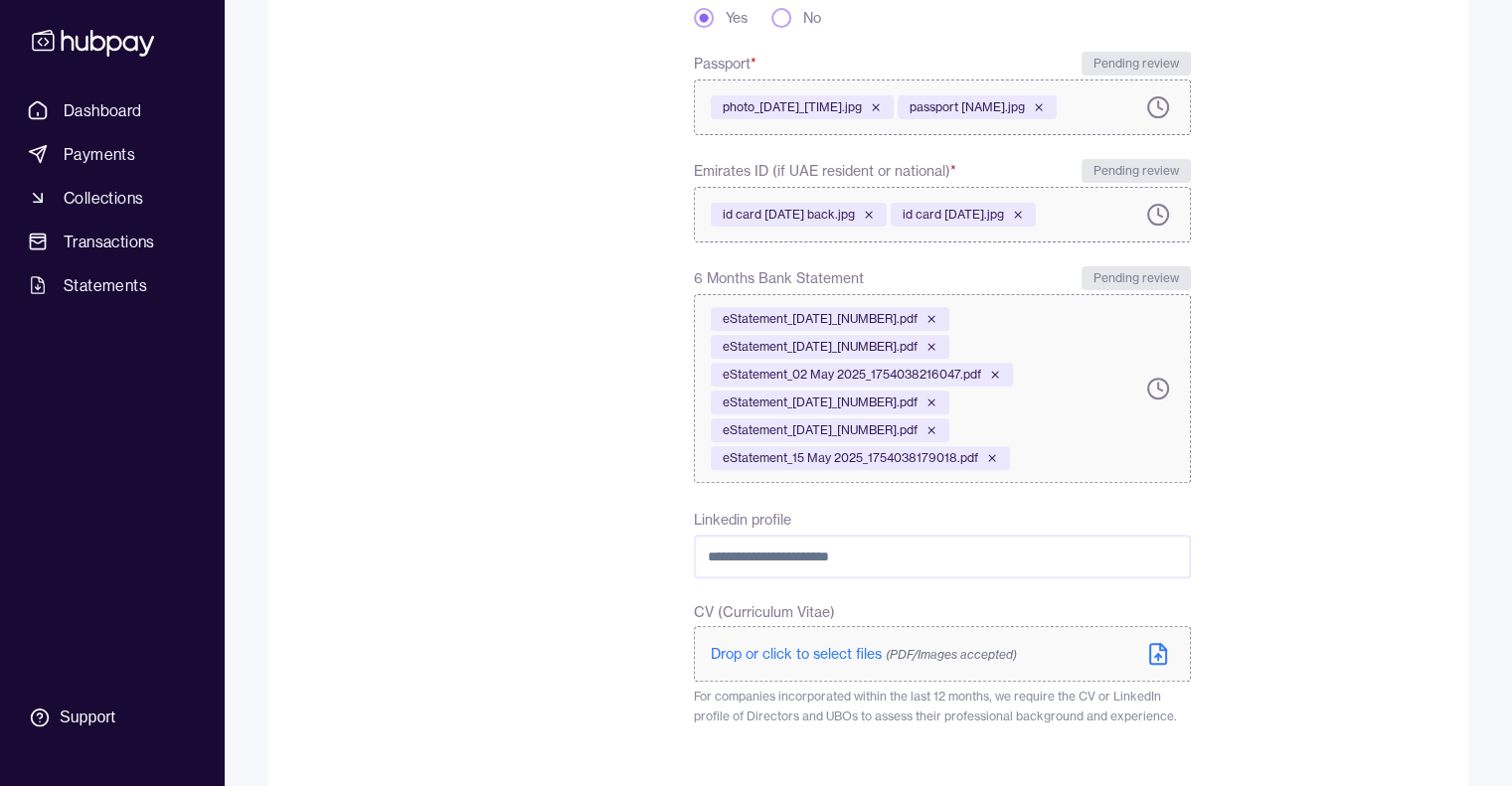 scroll, scrollTop: 754, scrollLeft: 0, axis: vertical 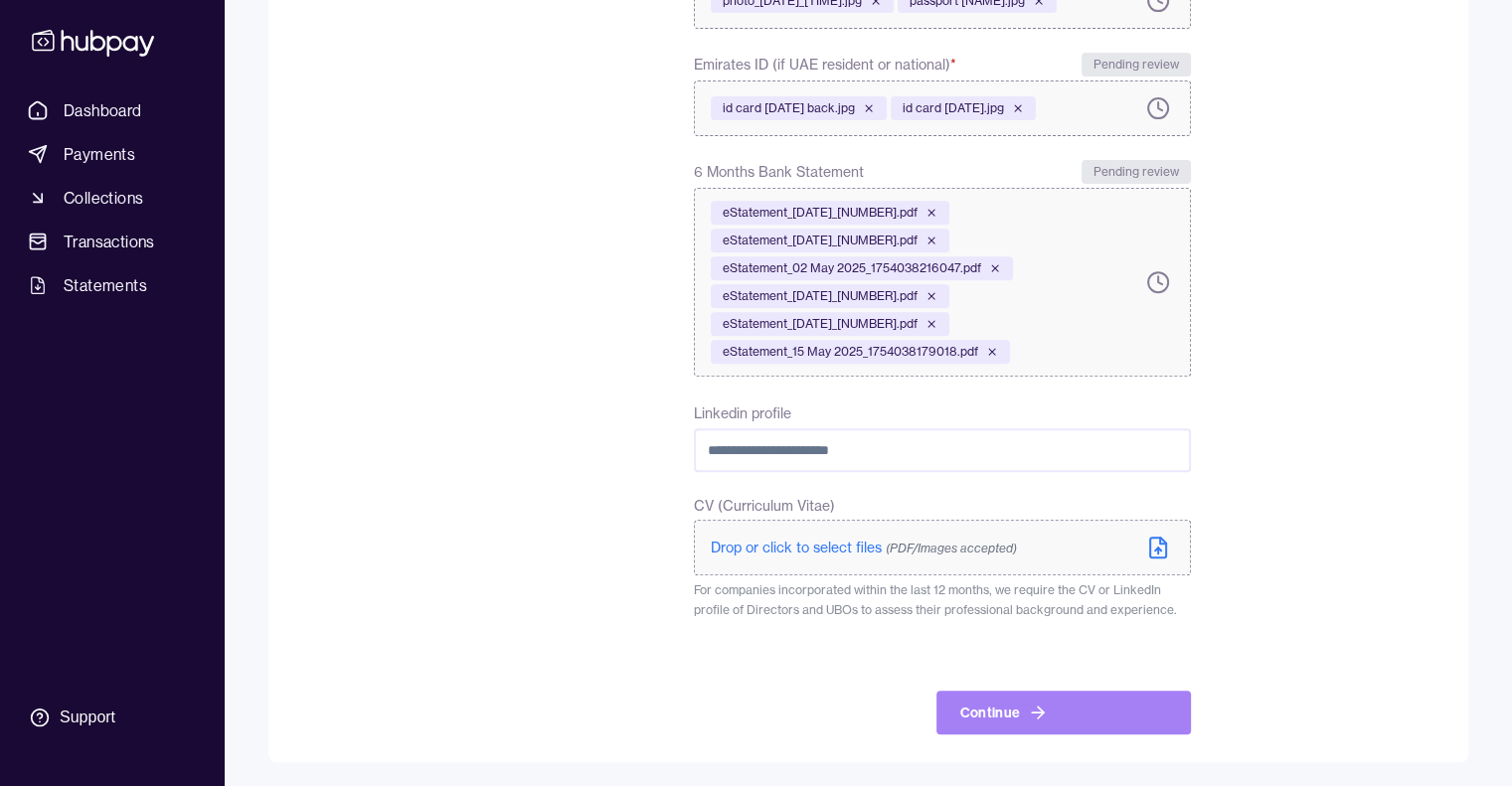 click 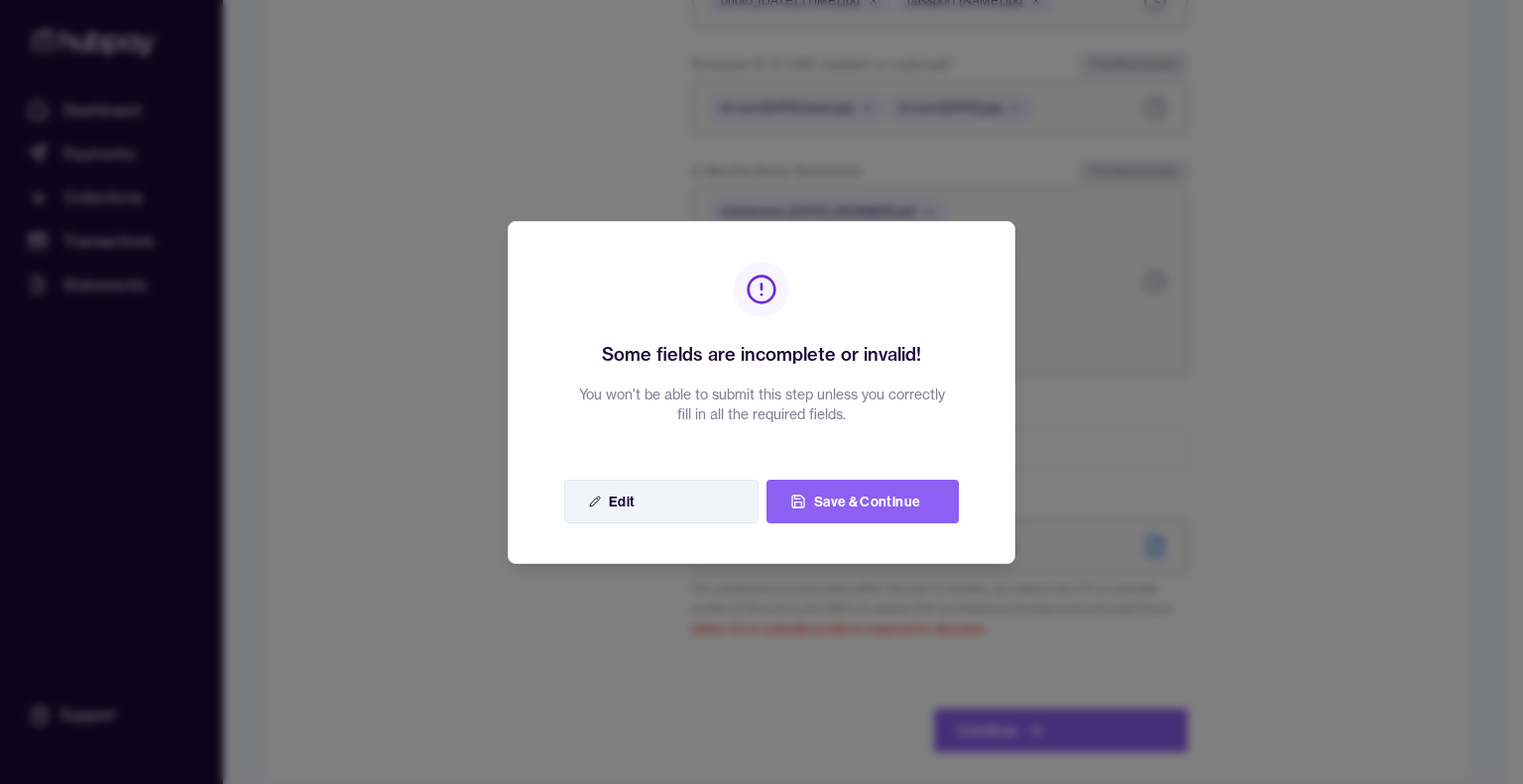click on "Edit" at bounding box center [661, 502] 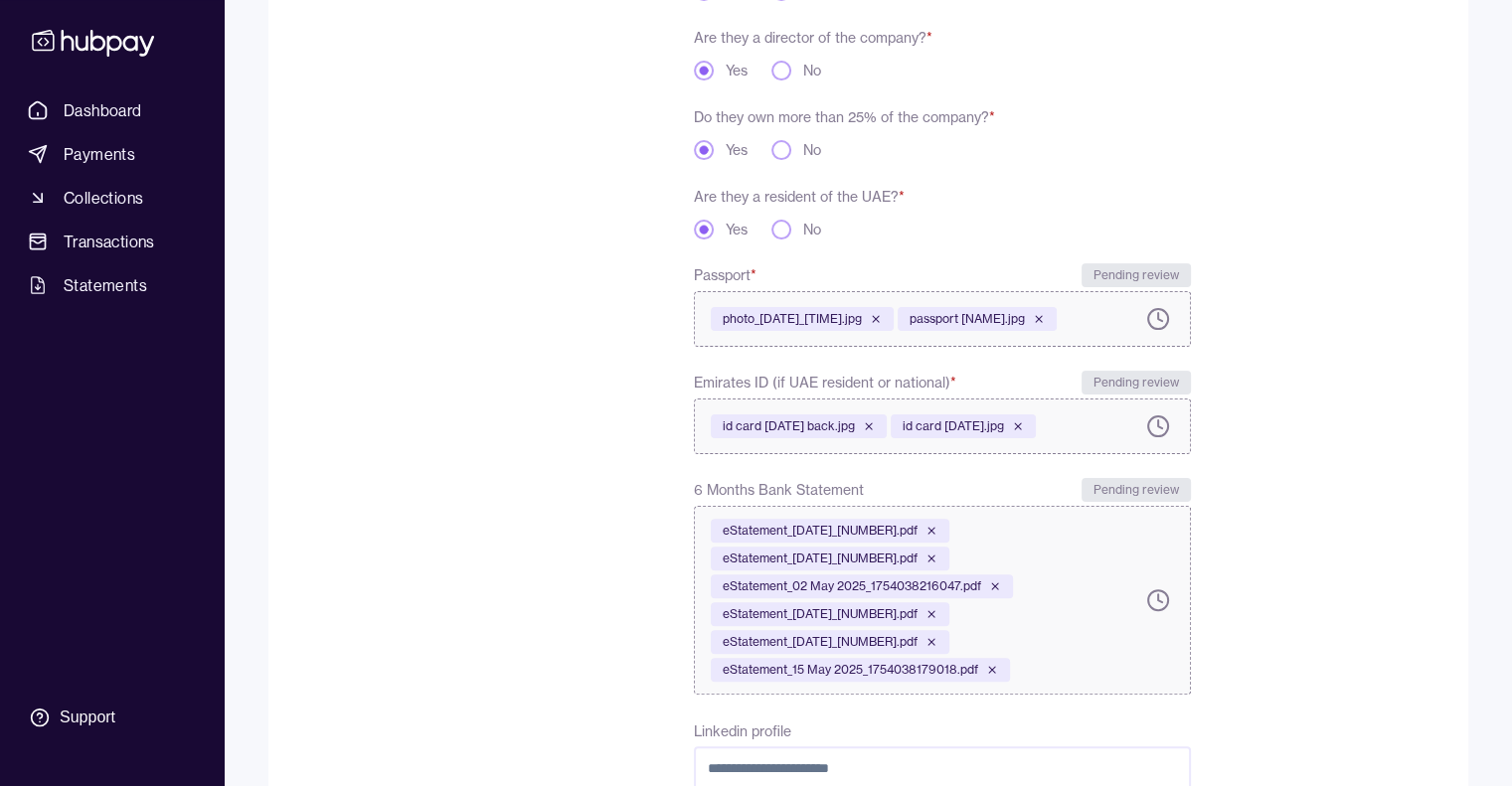 scroll, scrollTop: 774, scrollLeft: 0, axis: vertical 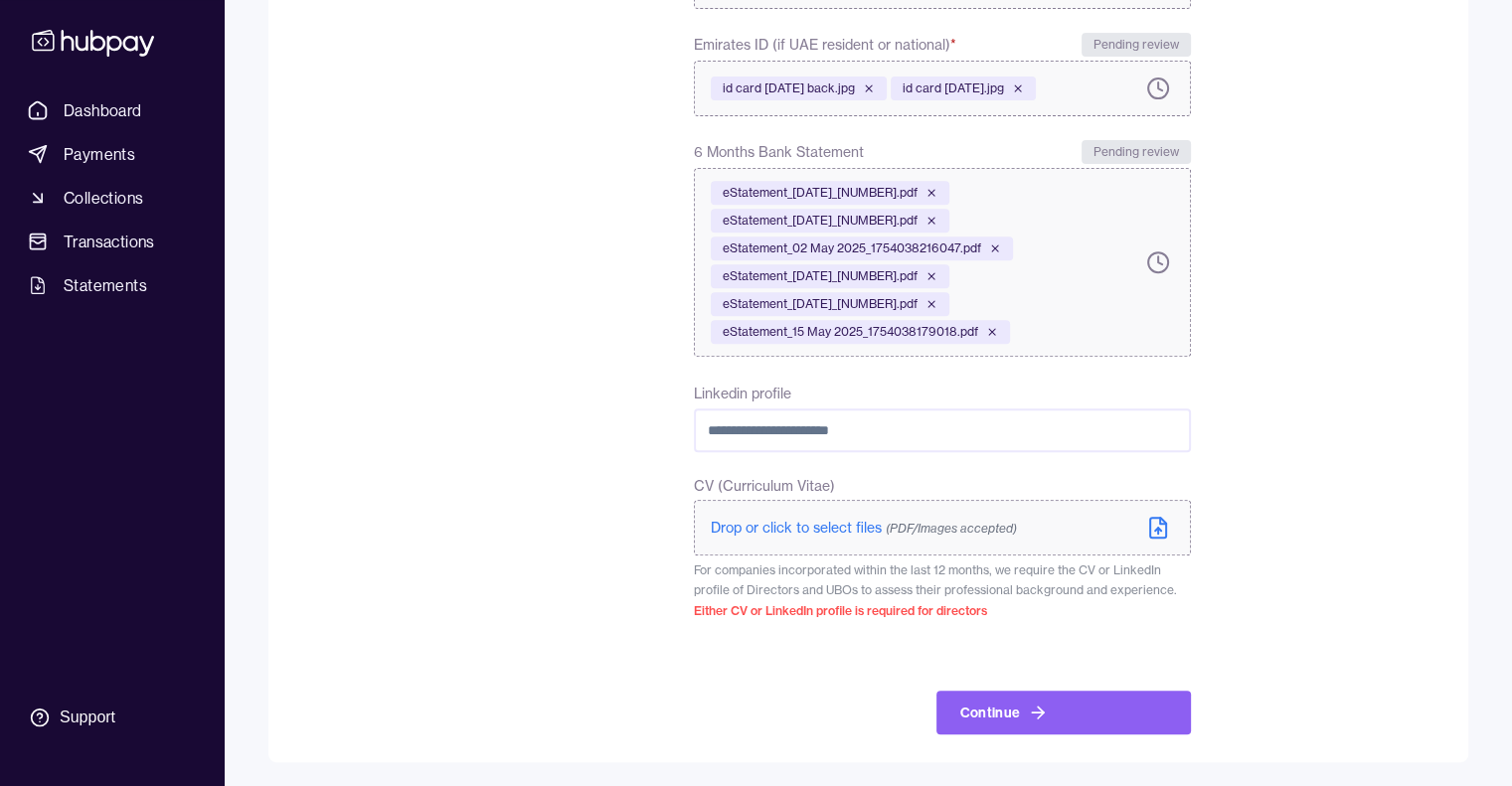 click on "Linkedin profile" at bounding box center [941, 430] 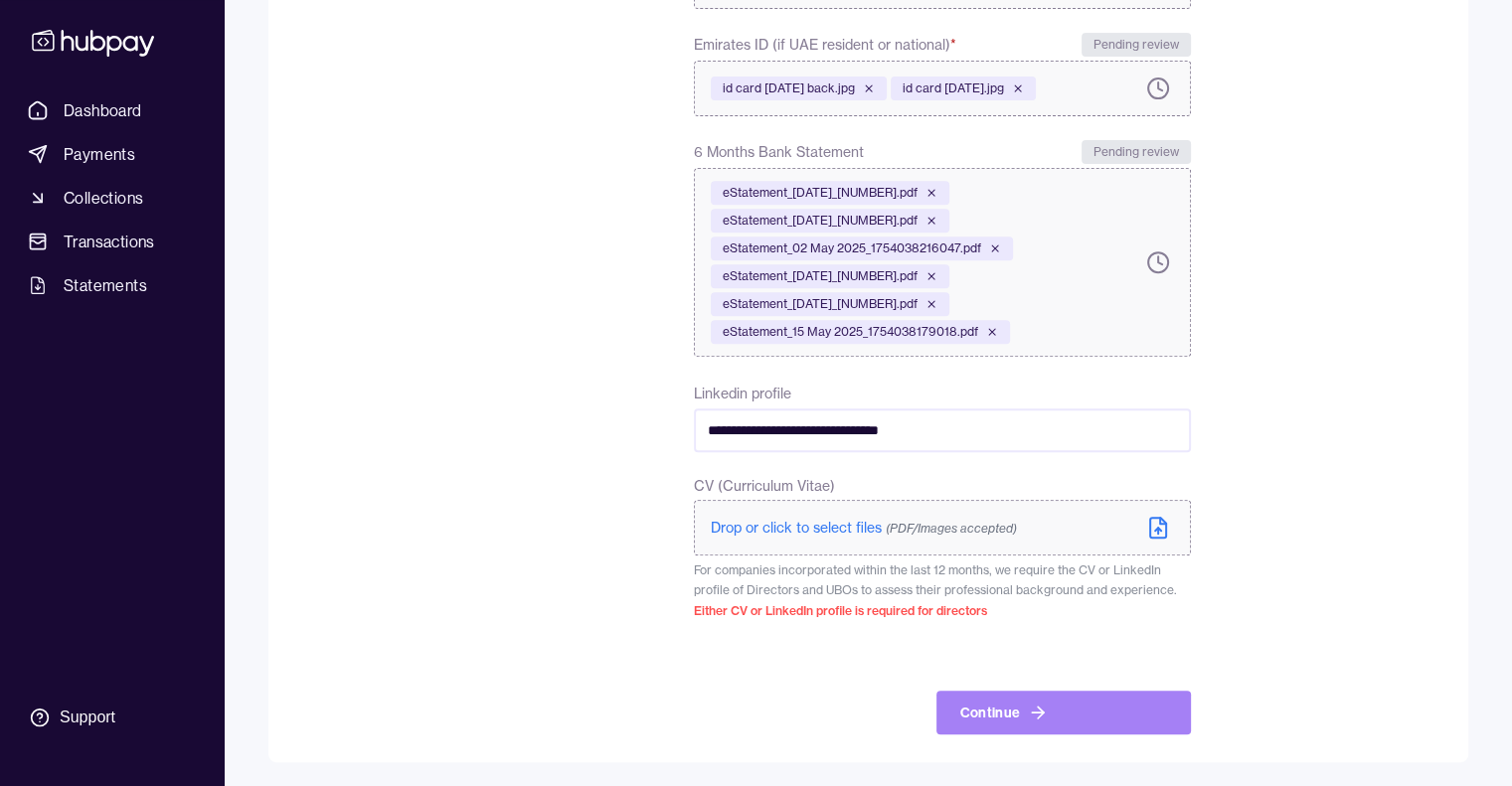 type on "**********" 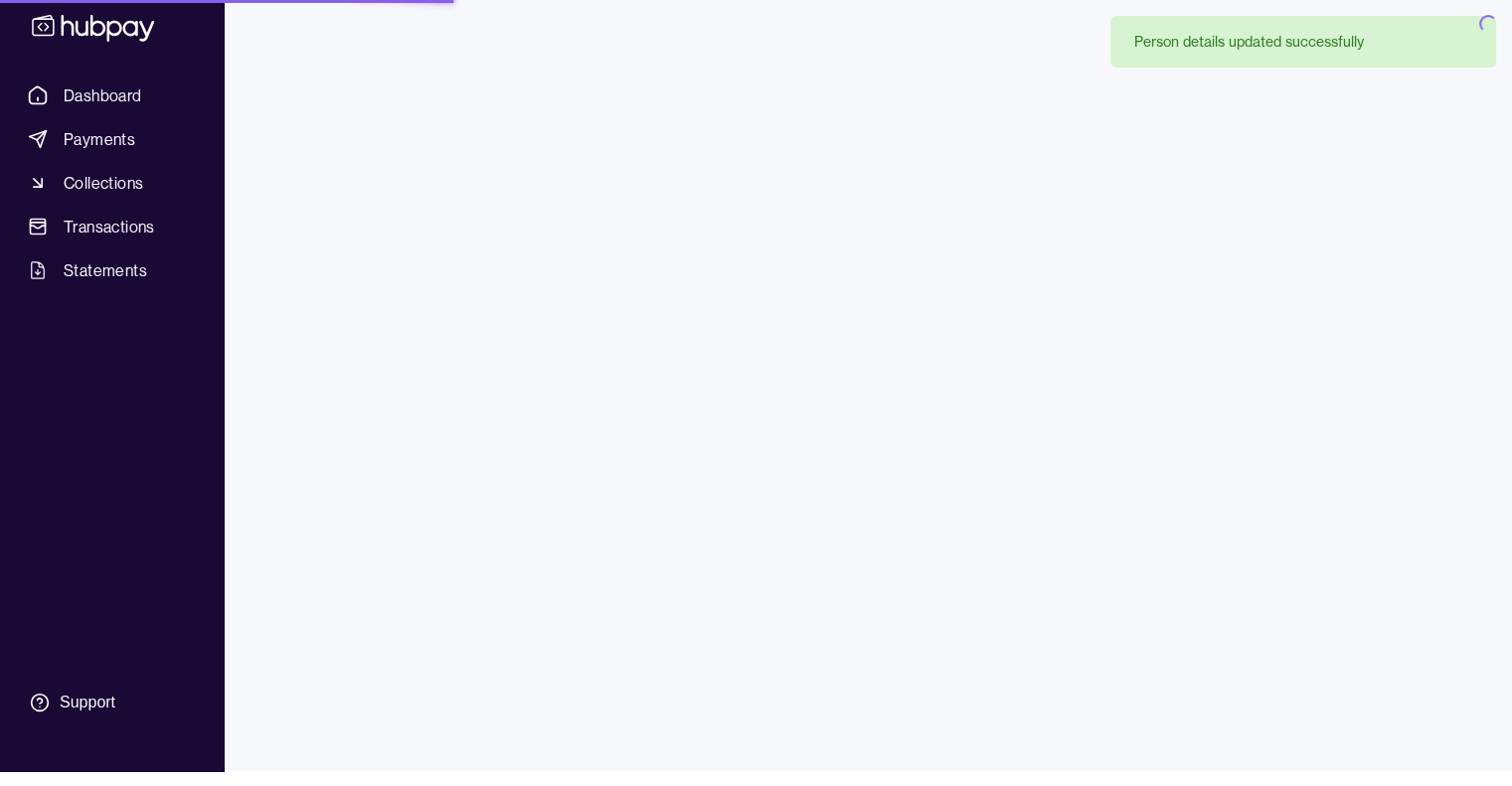 scroll, scrollTop: 0, scrollLeft: 0, axis: both 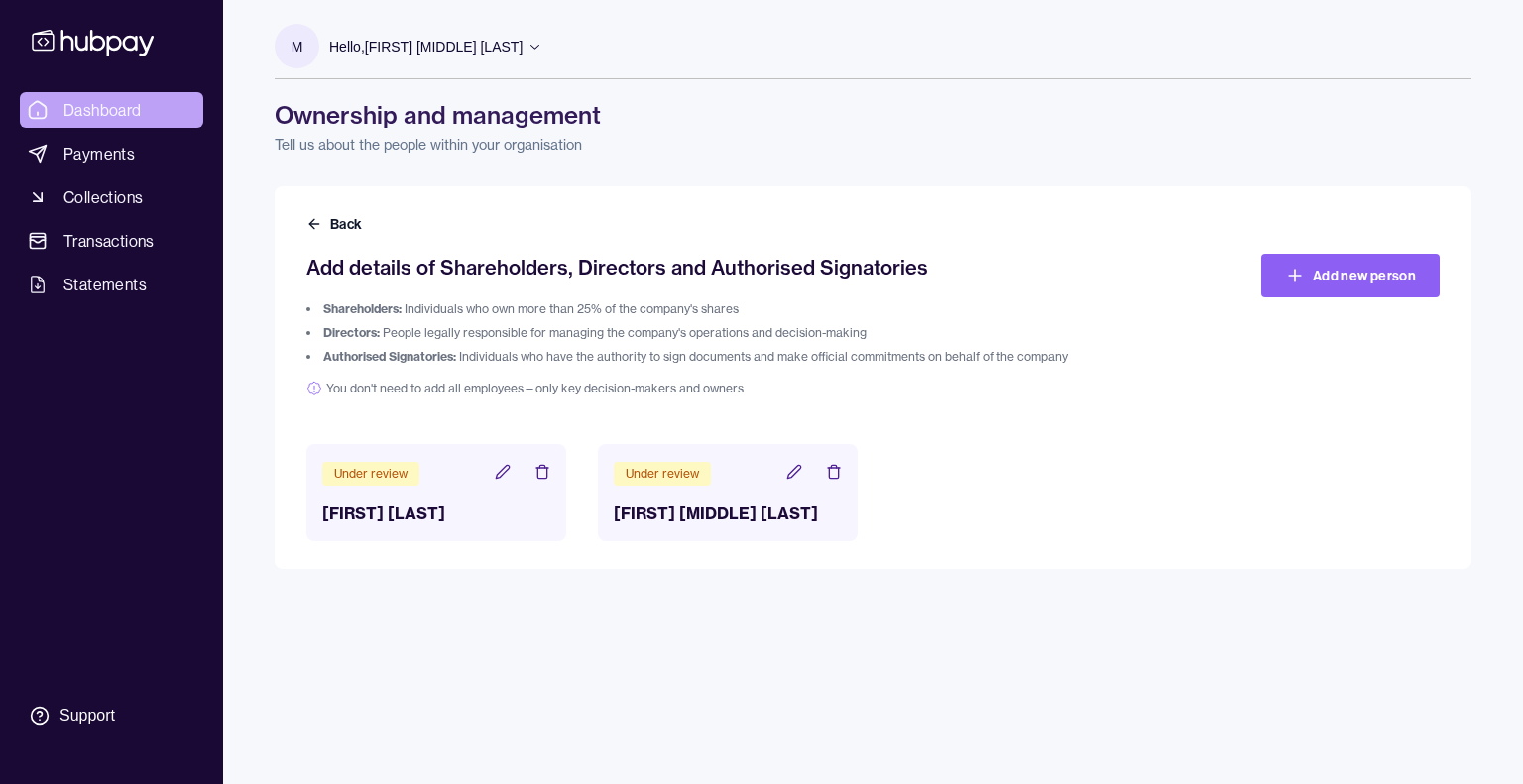click on "Dashboard" at bounding box center (102, 110) 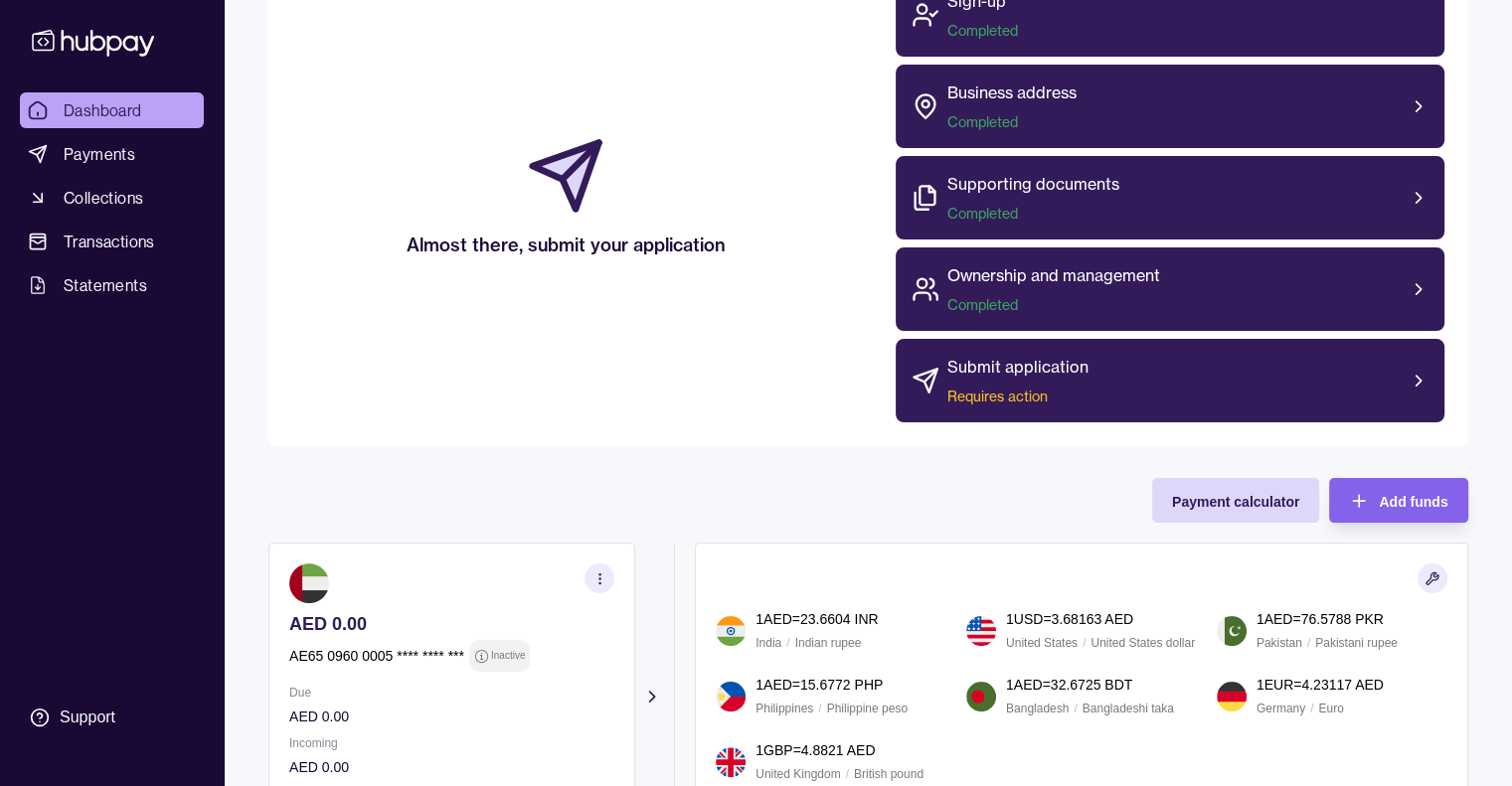 scroll, scrollTop: 219, scrollLeft: 0, axis: vertical 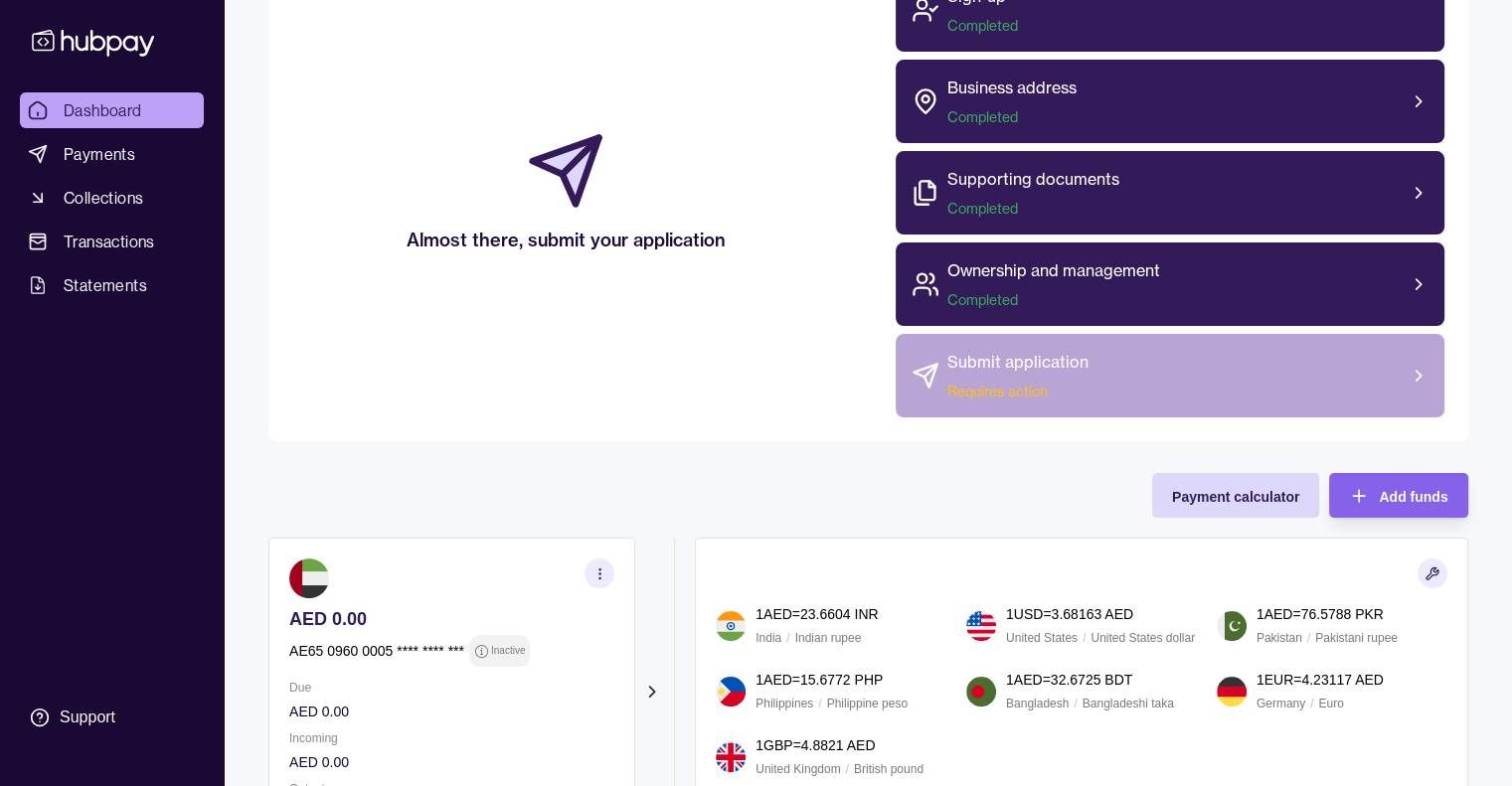 click on "Submit application Requires action" at bounding box center (1170, 376) 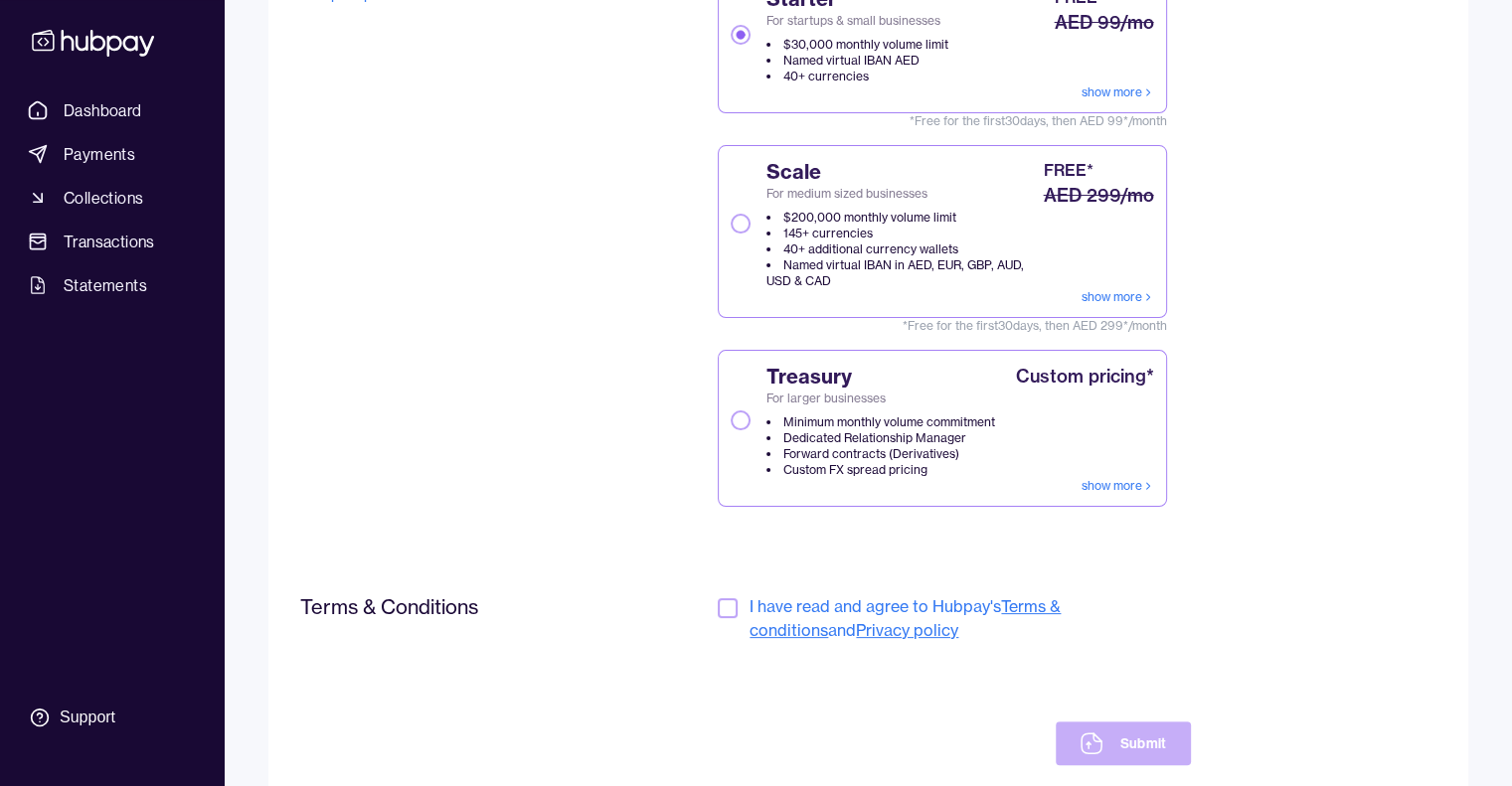 scroll, scrollTop: 379, scrollLeft: 0, axis: vertical 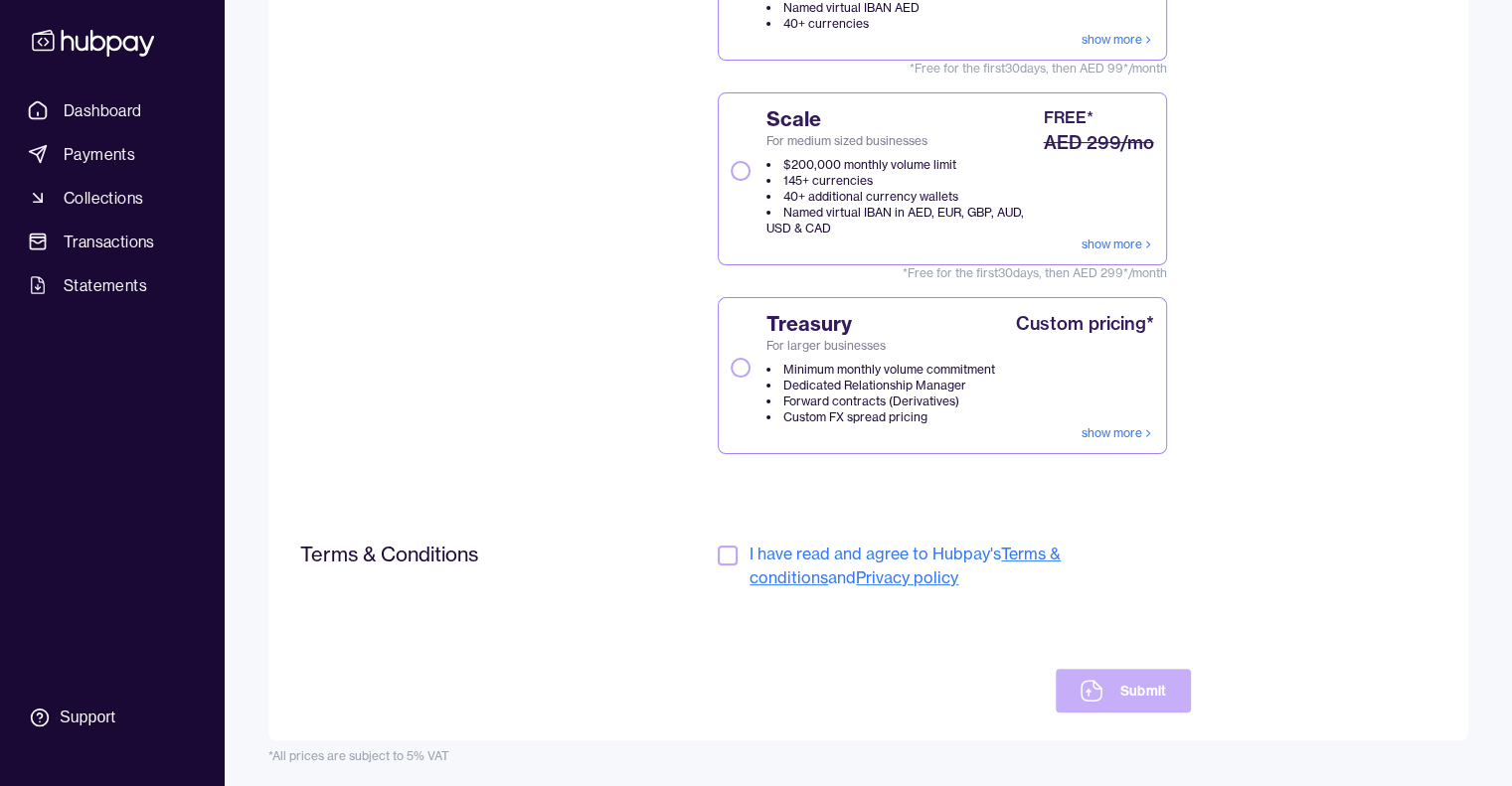 click at bounding box center [728, 555] 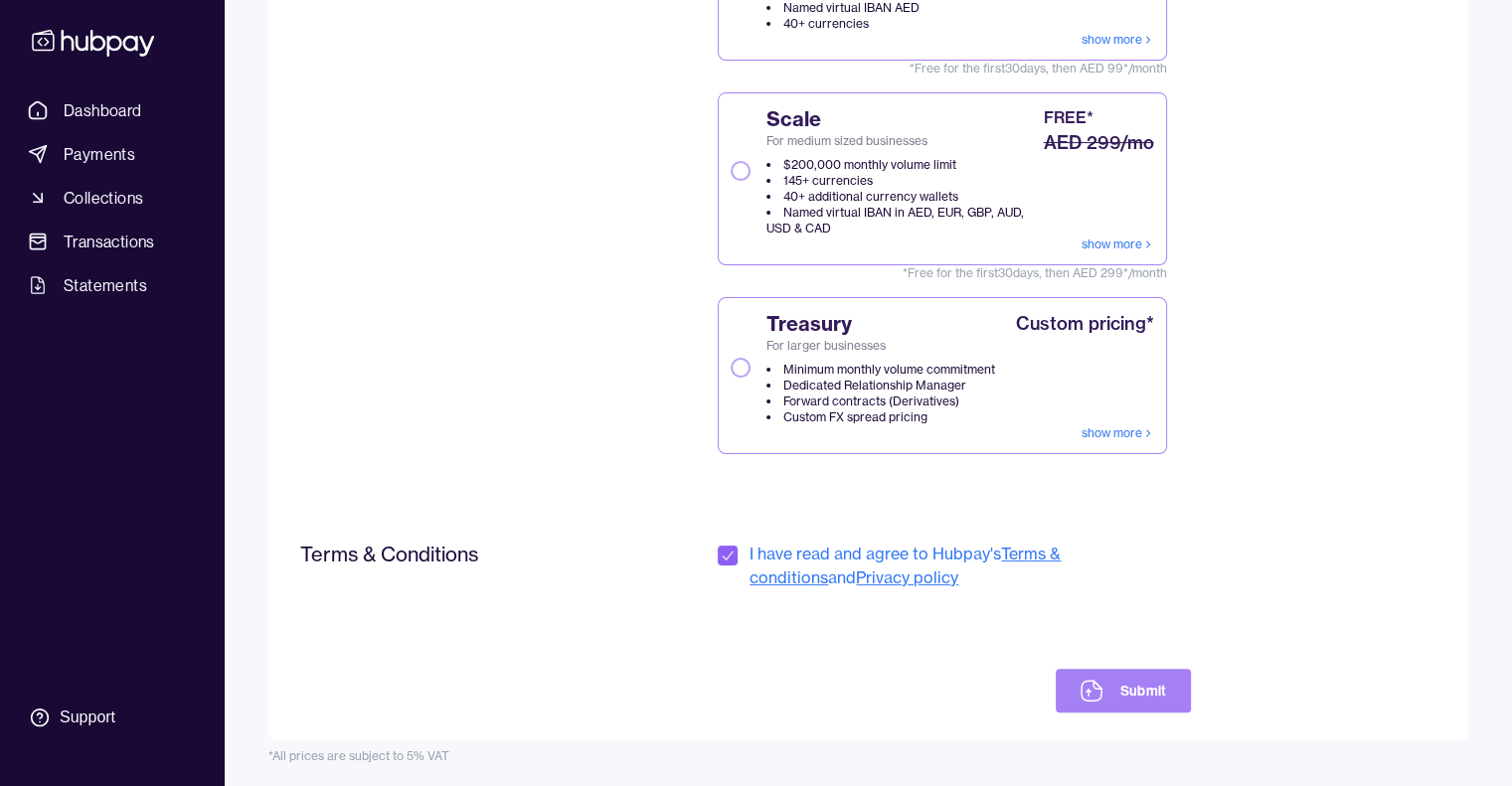 click on "Submit" at bounding box center [1122, 691] 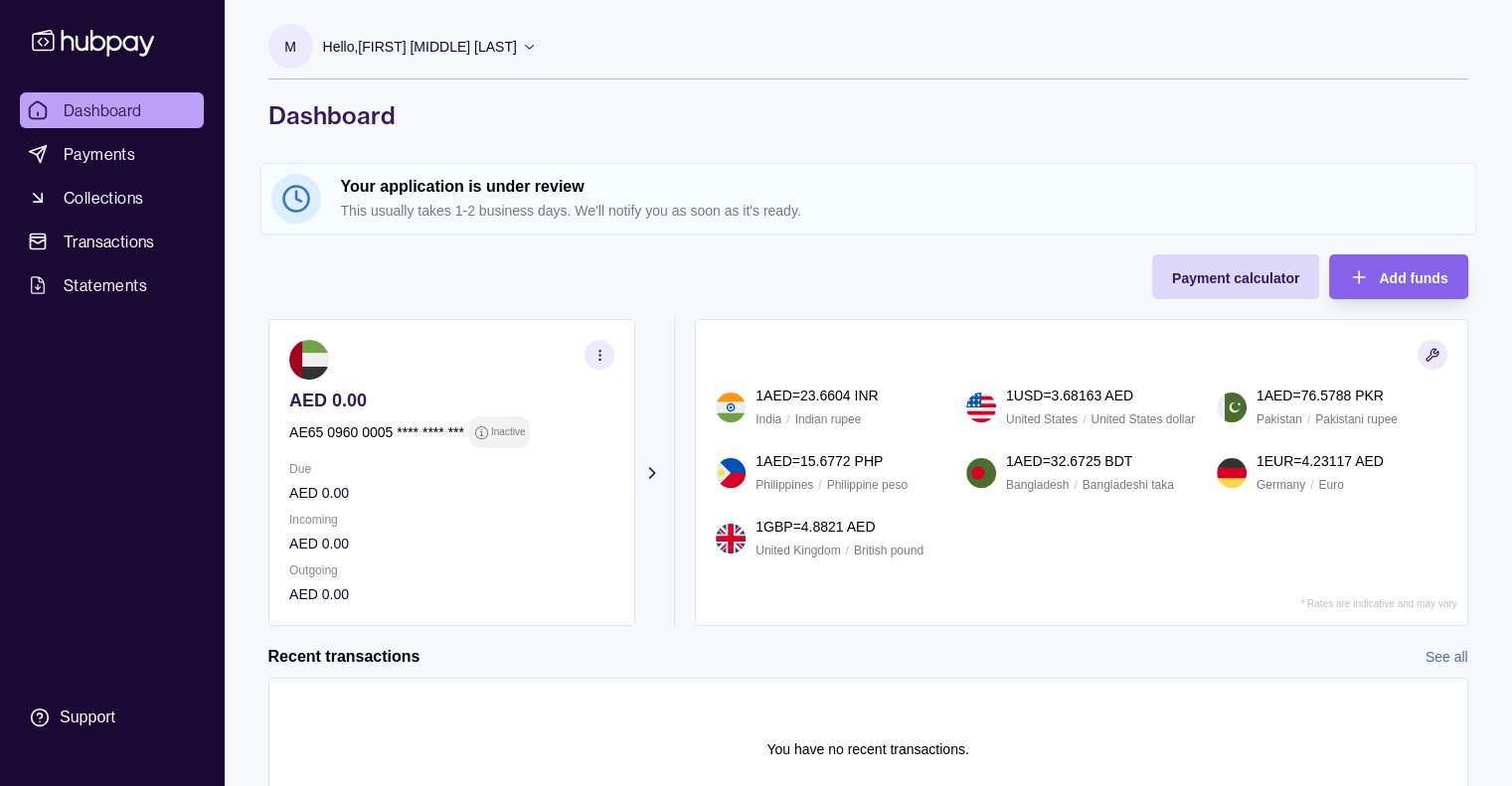 scroll, scrollTop: 96, scrollLeft: 0, axis: vertical 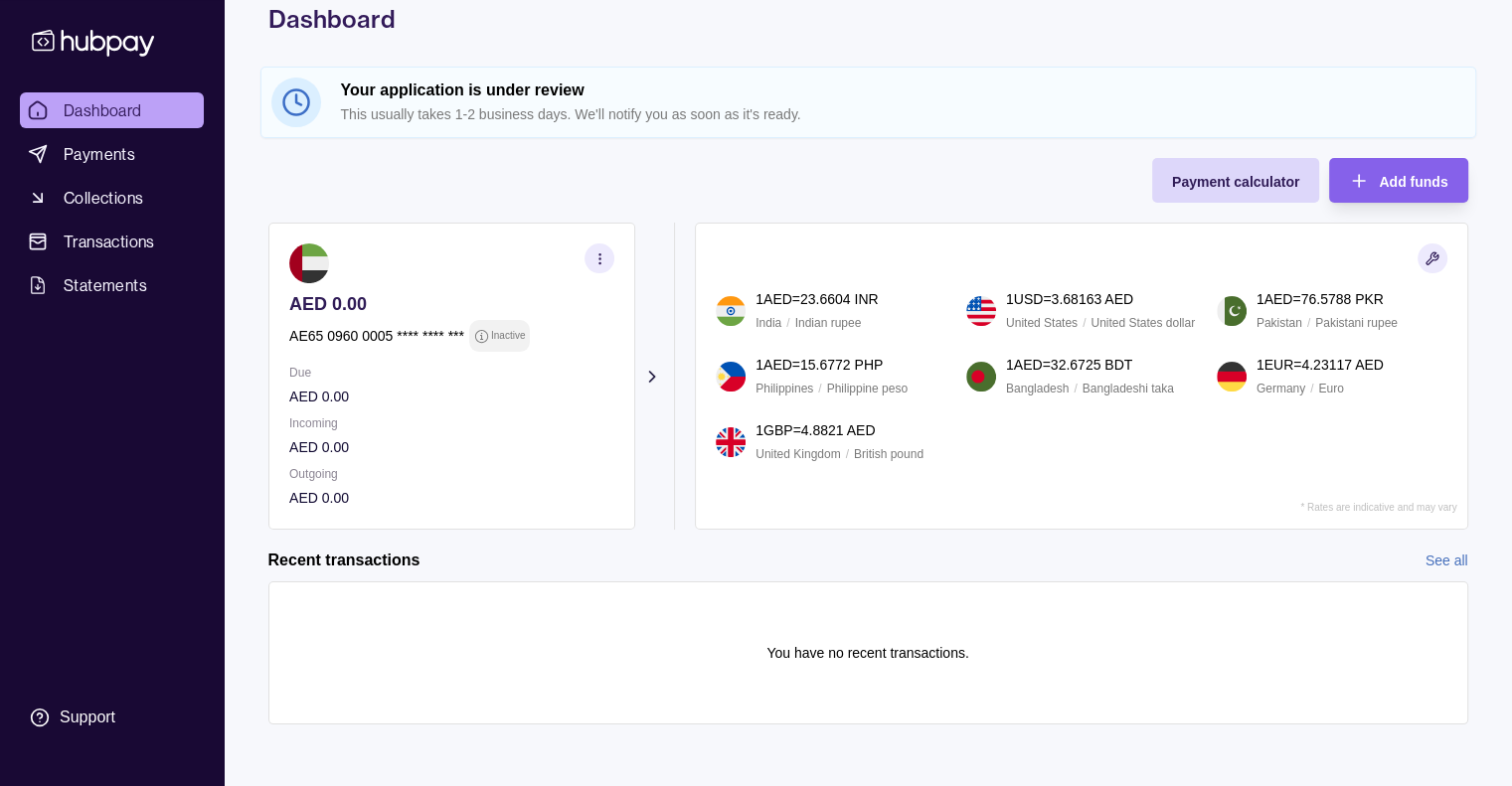 click 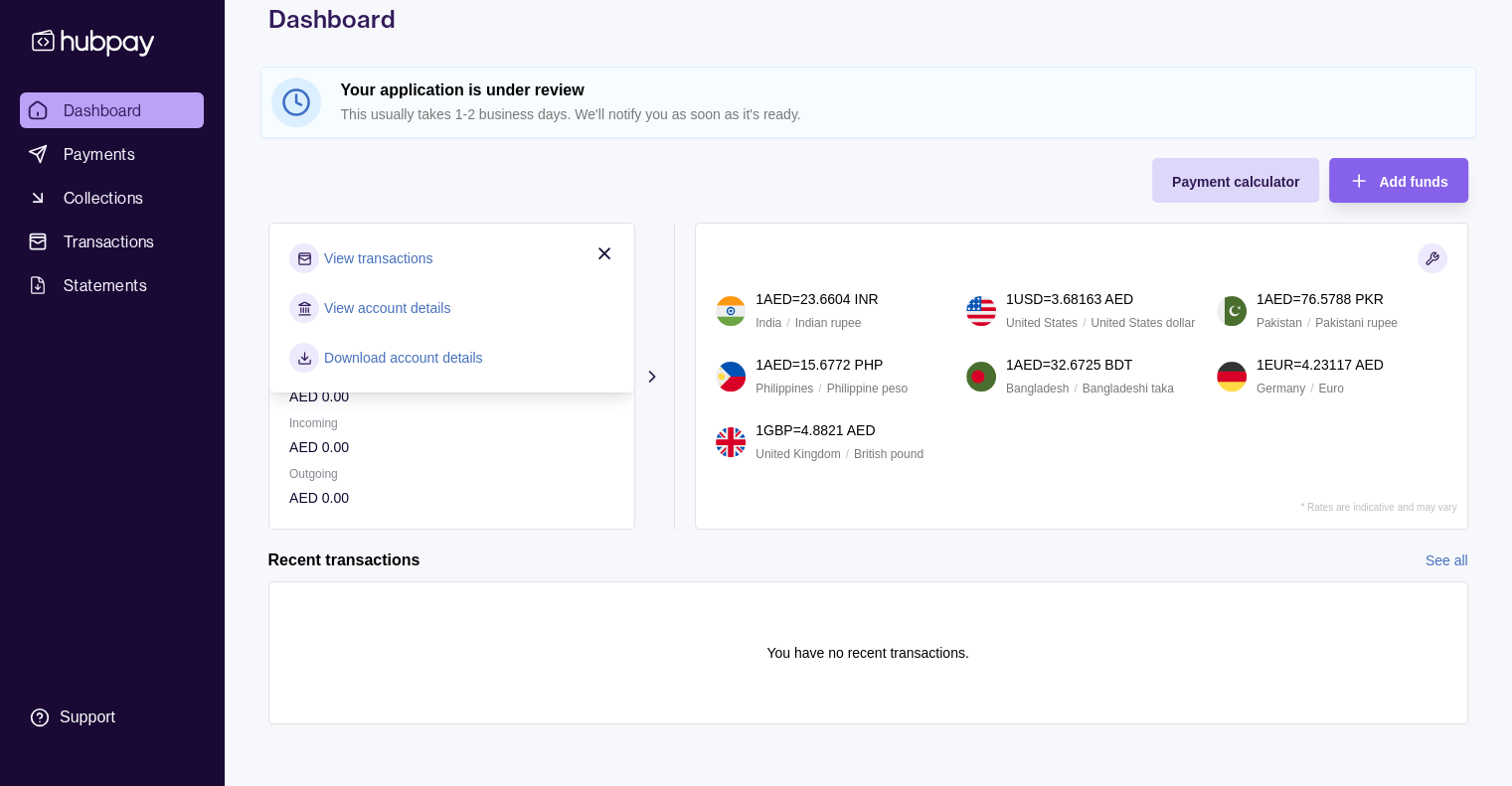 click on "View account details" at bounding box center [387, 308] 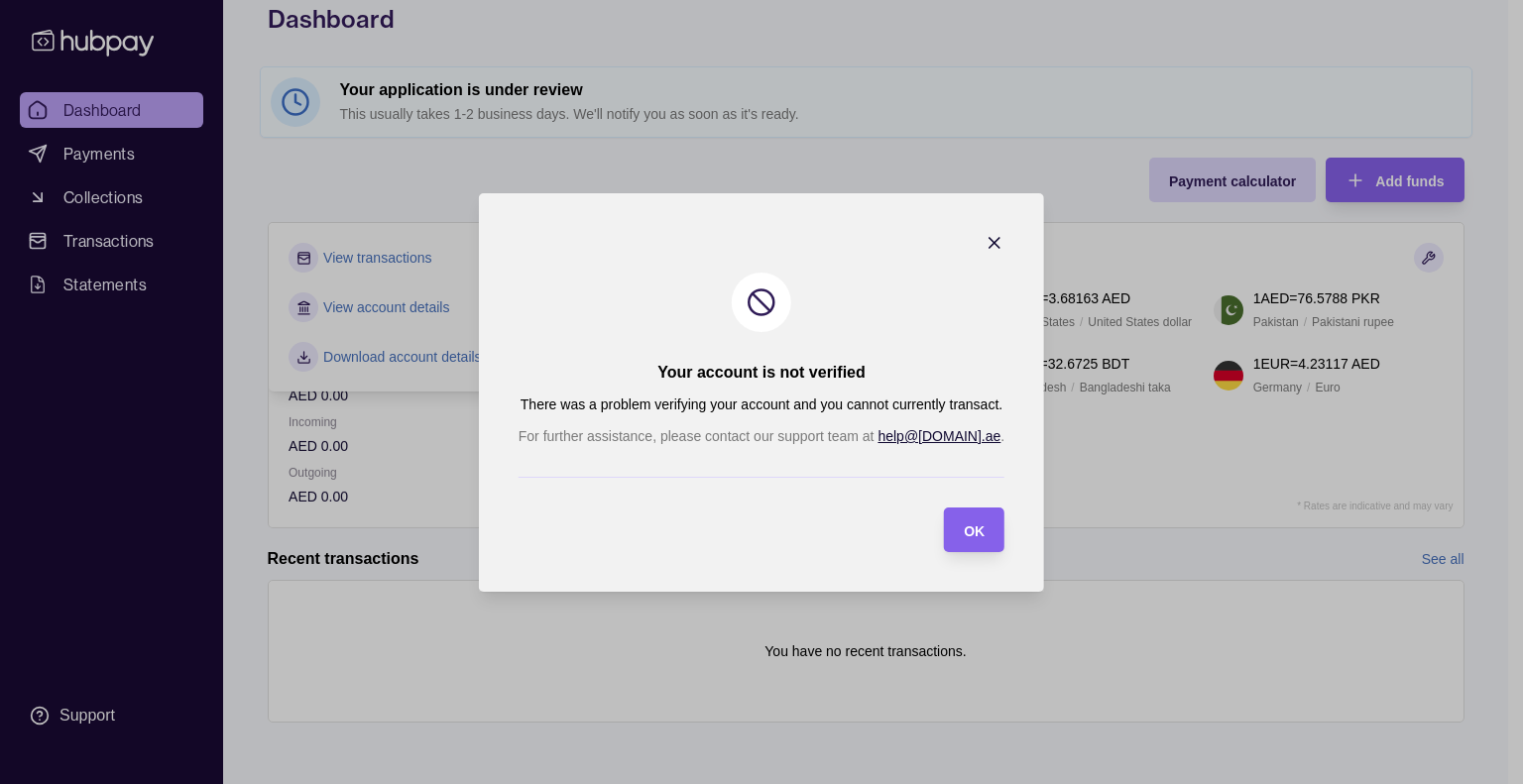 click 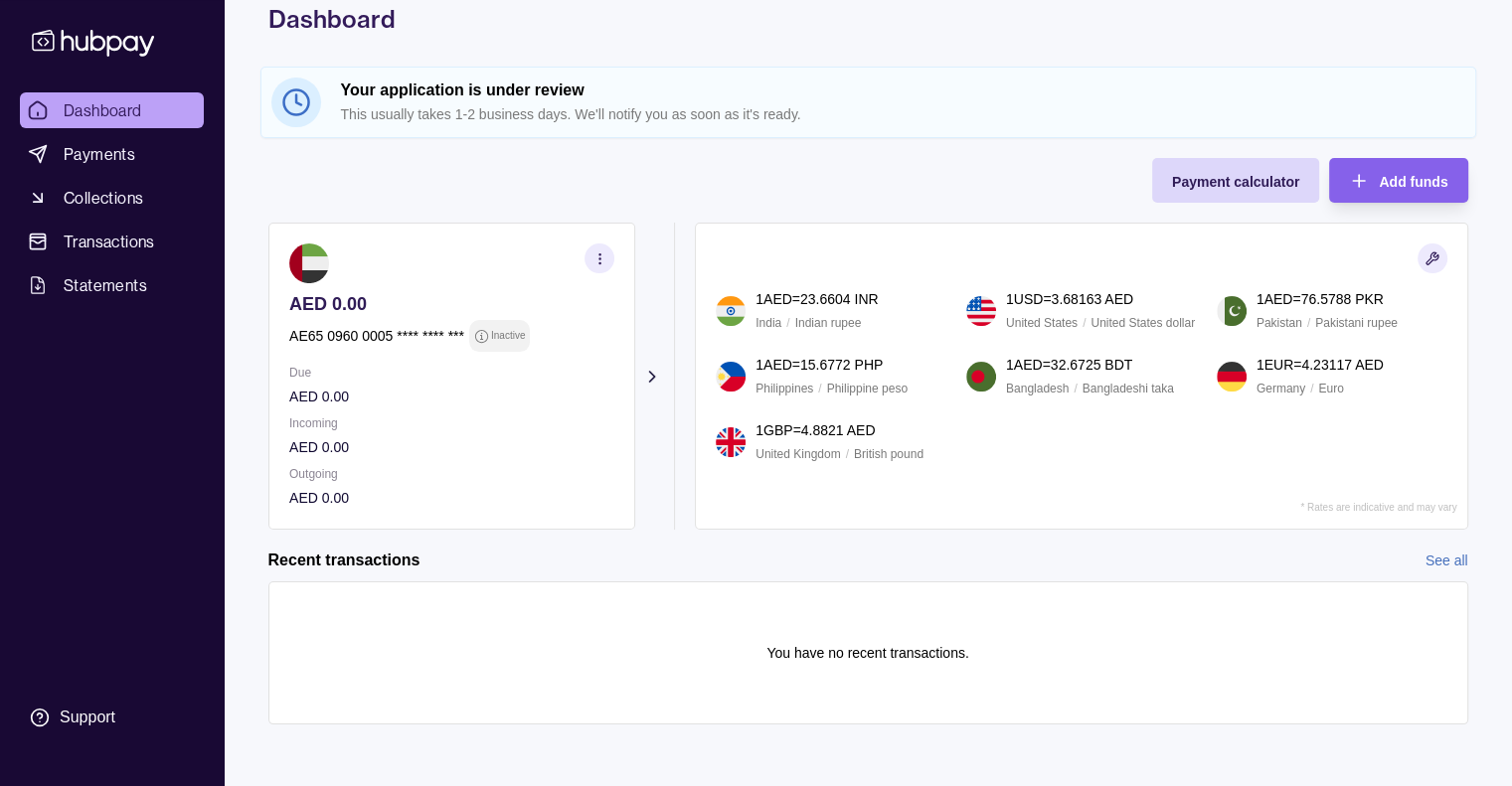 scroll, scrollTop: 0, scrollLeft: 0, axis: both 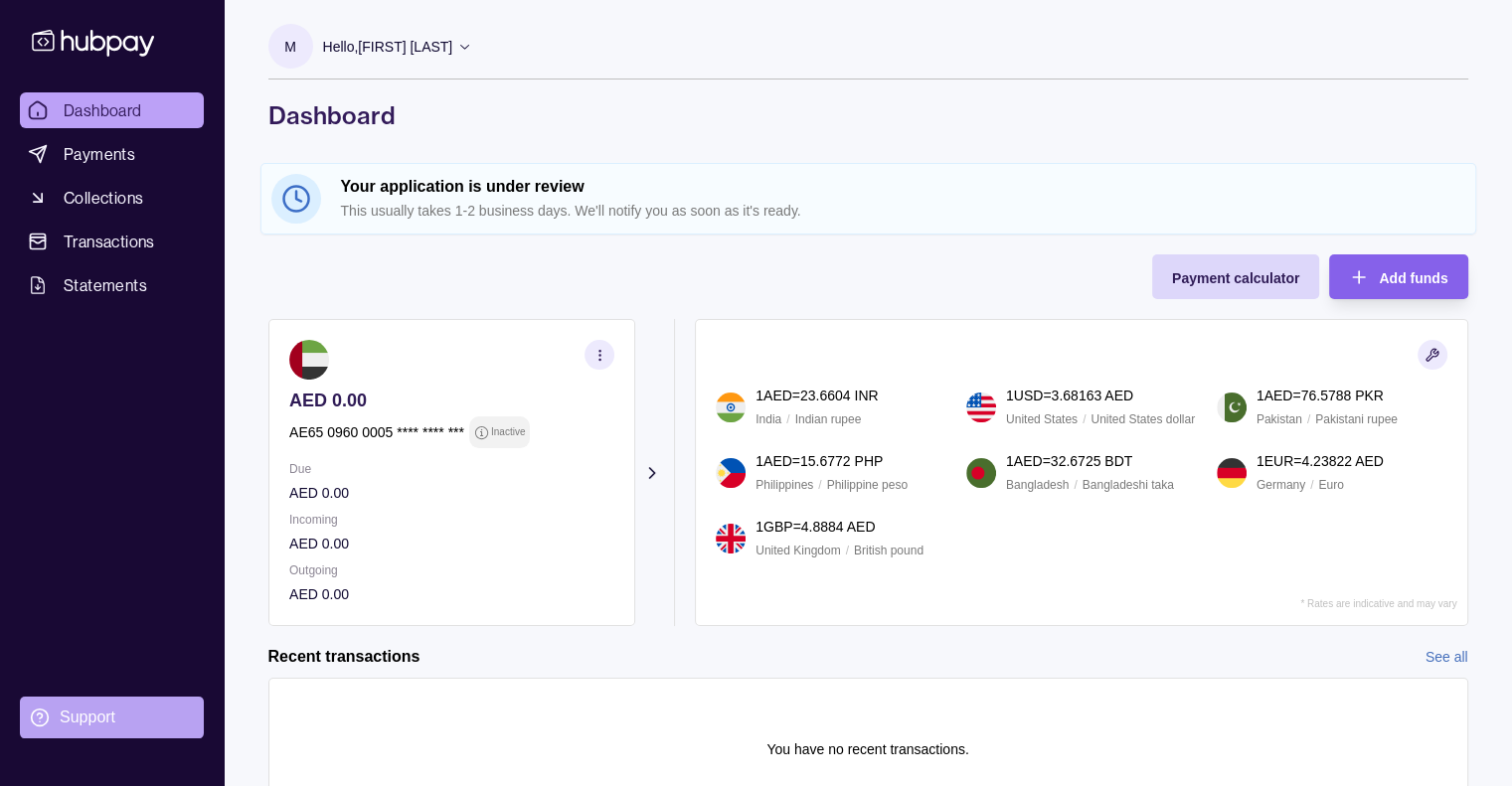 click on "Support" at bounding box center [87, 717] 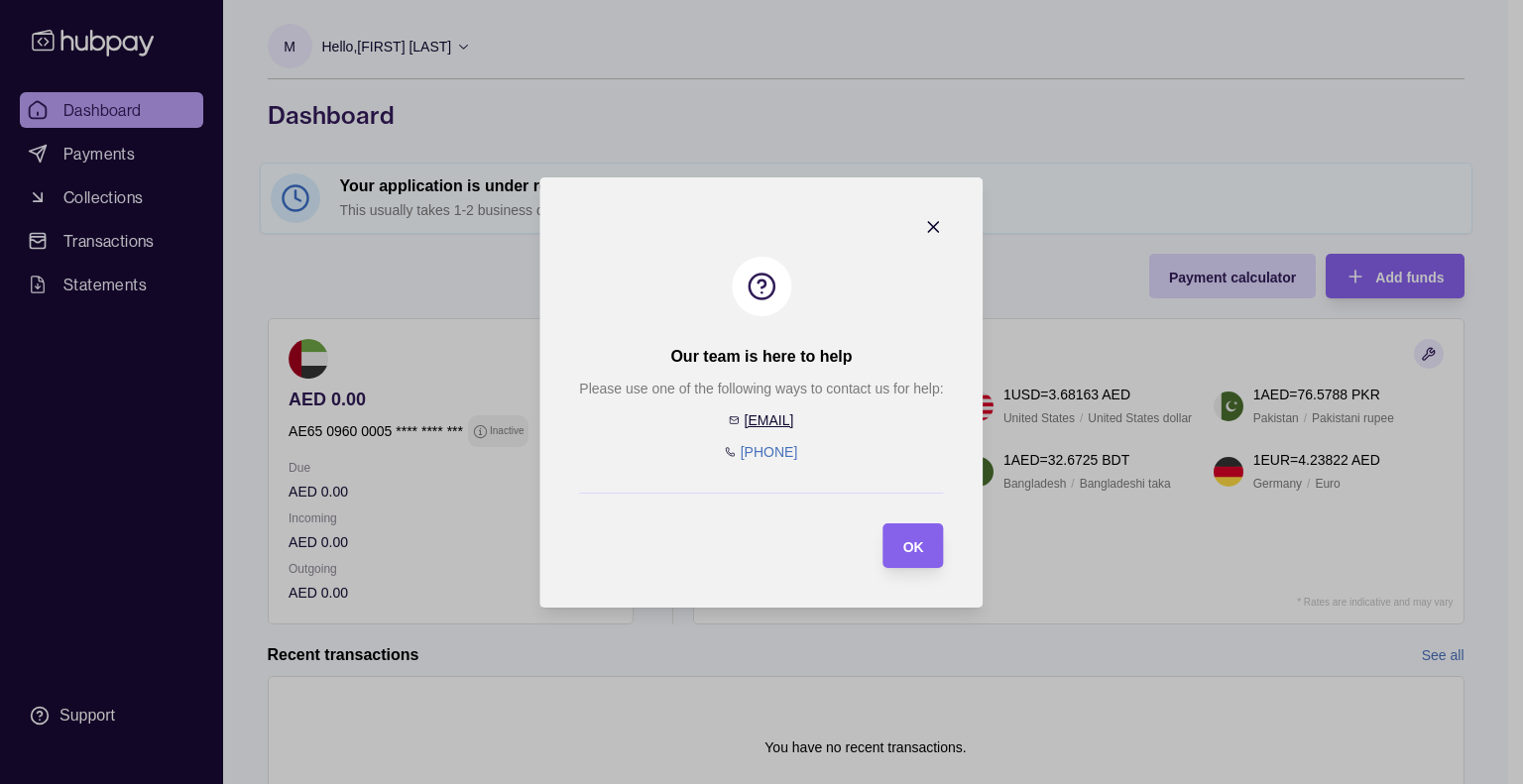 click 